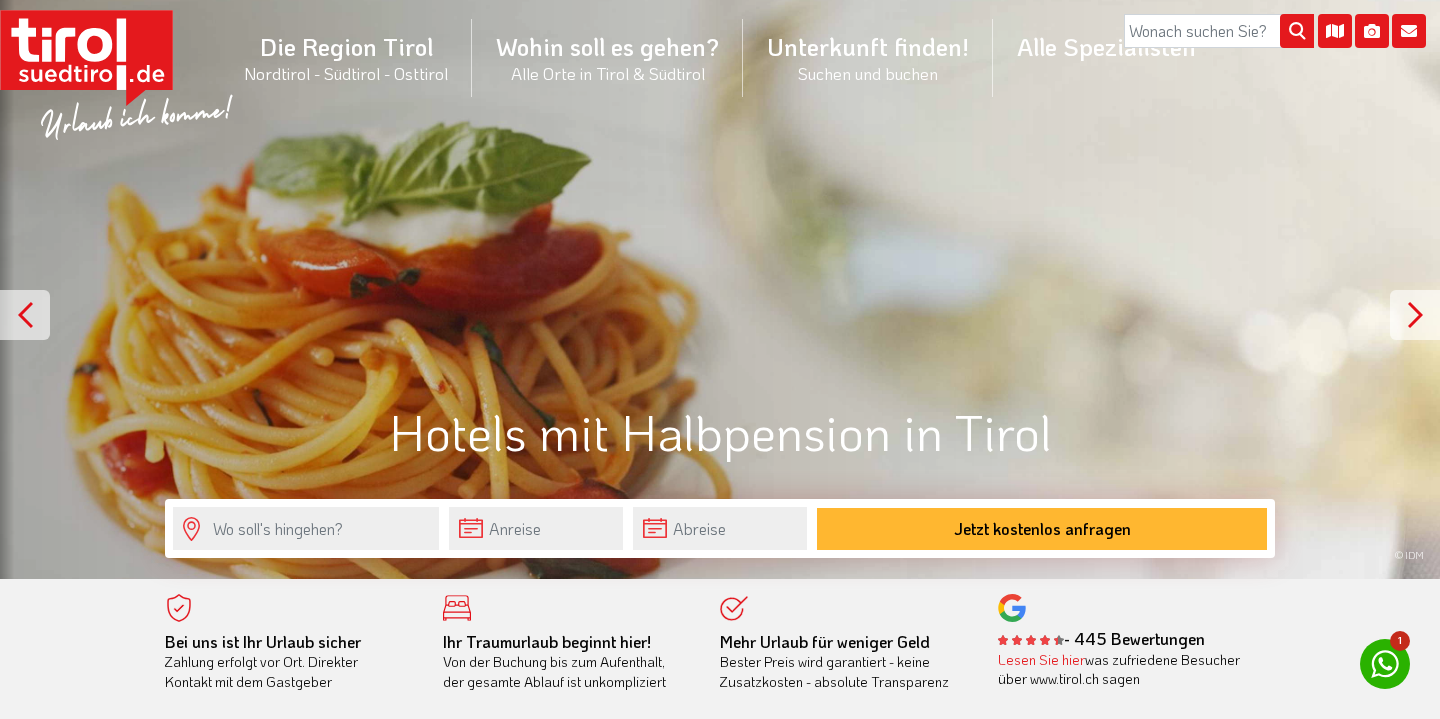 scroll, scrollTop: 0, scrollLeft: 0, axis: both 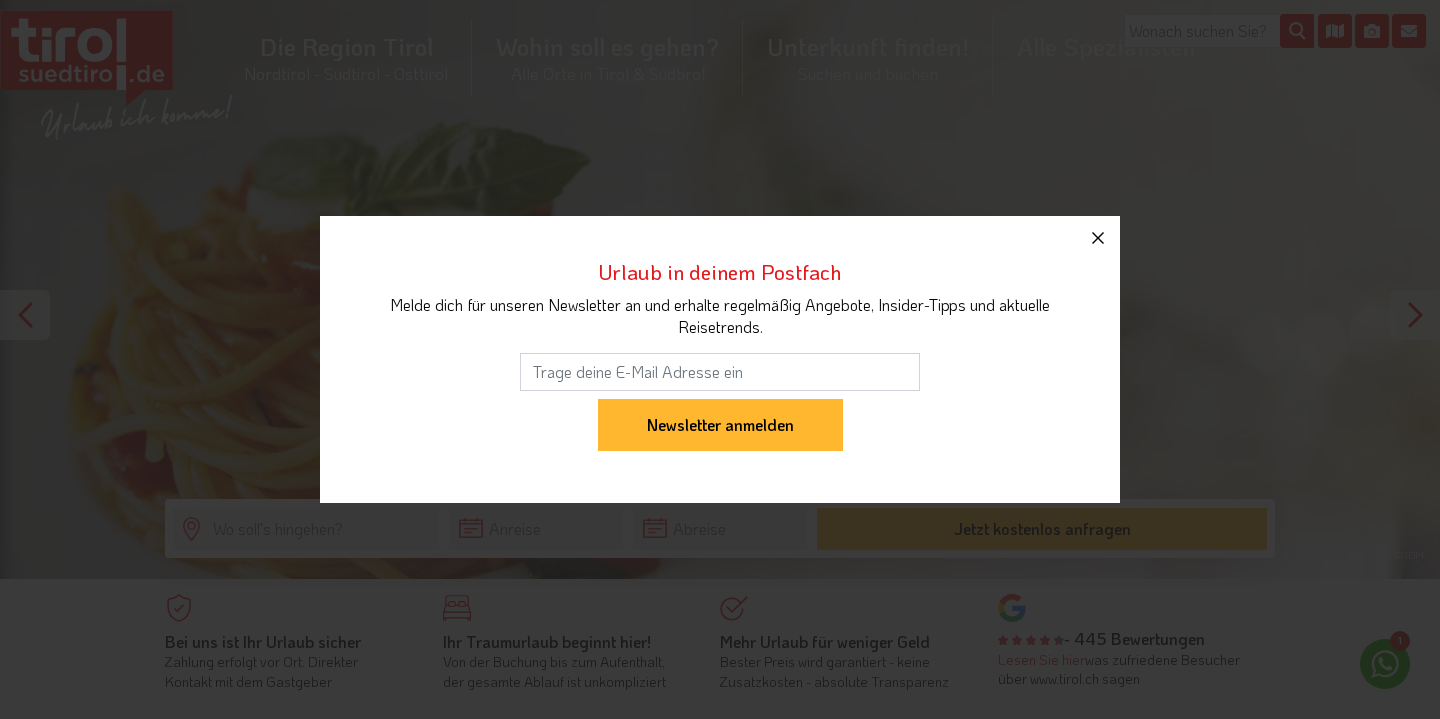 click at bounding box center (1098, 238) 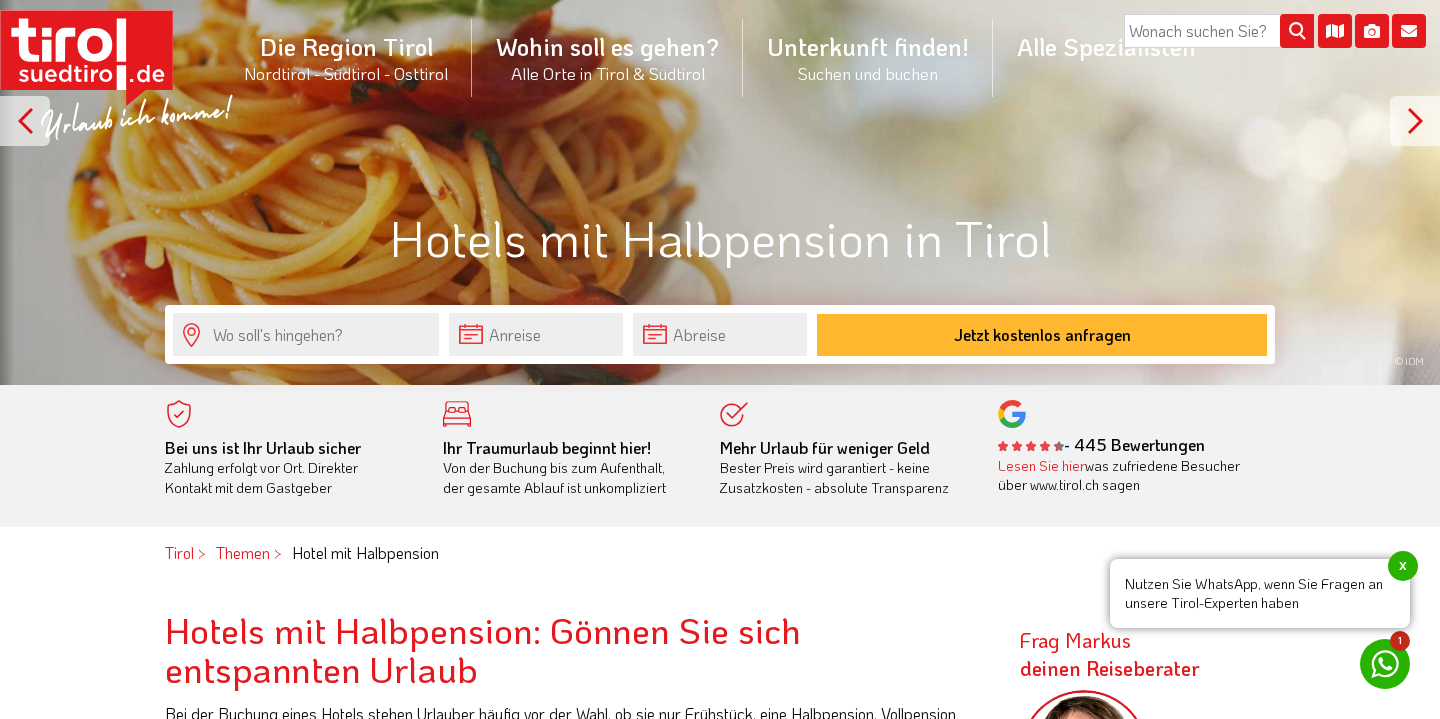 scroll, scrollTop: 209, scrollLeft: 0, axis: vertical 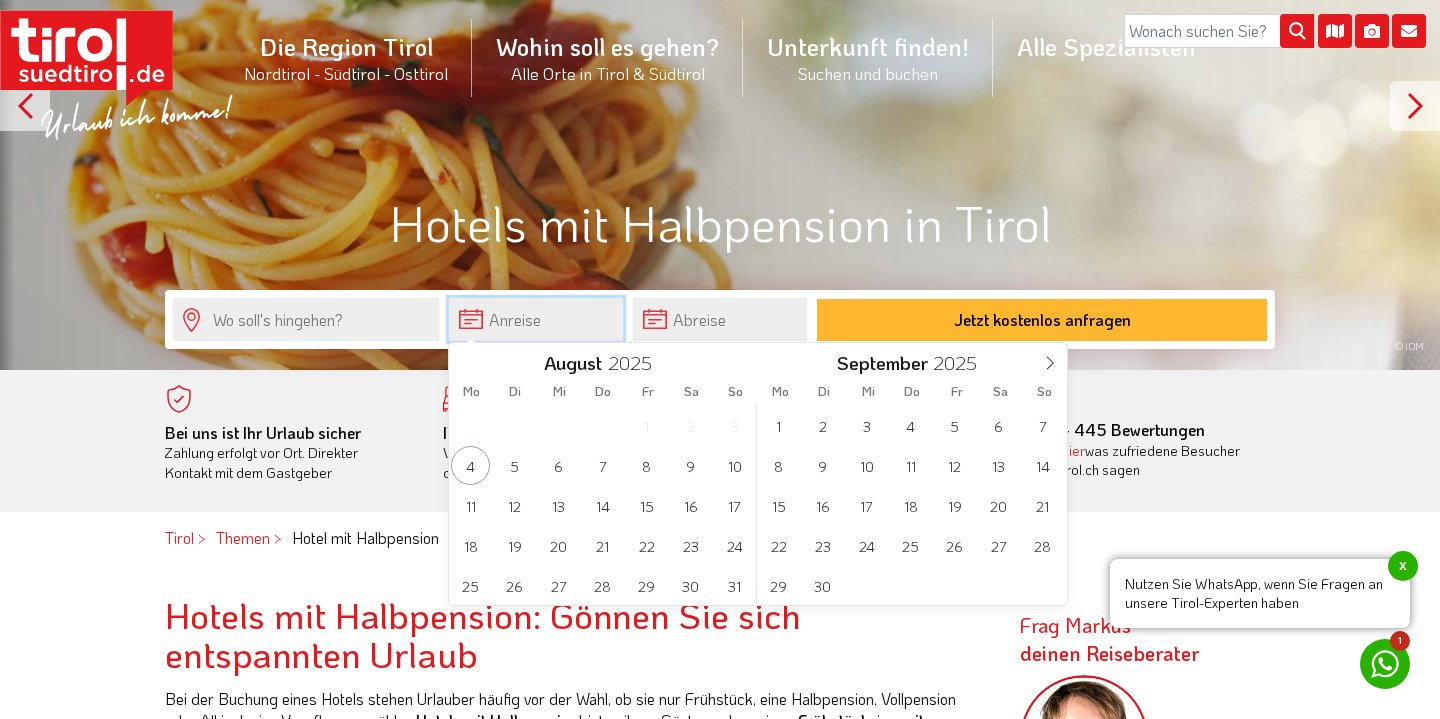 click at bounding box center [536, 319] 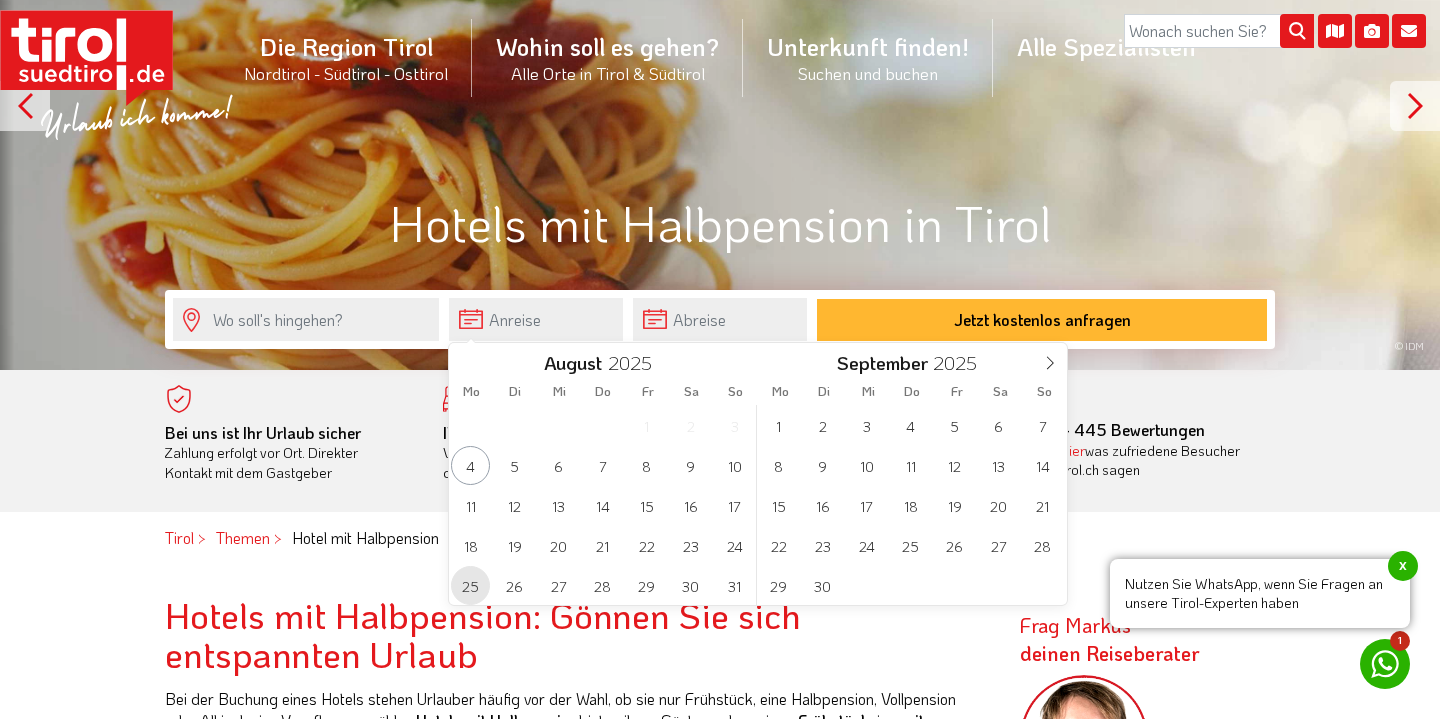 click on "25" at bounding box center [470, 585] 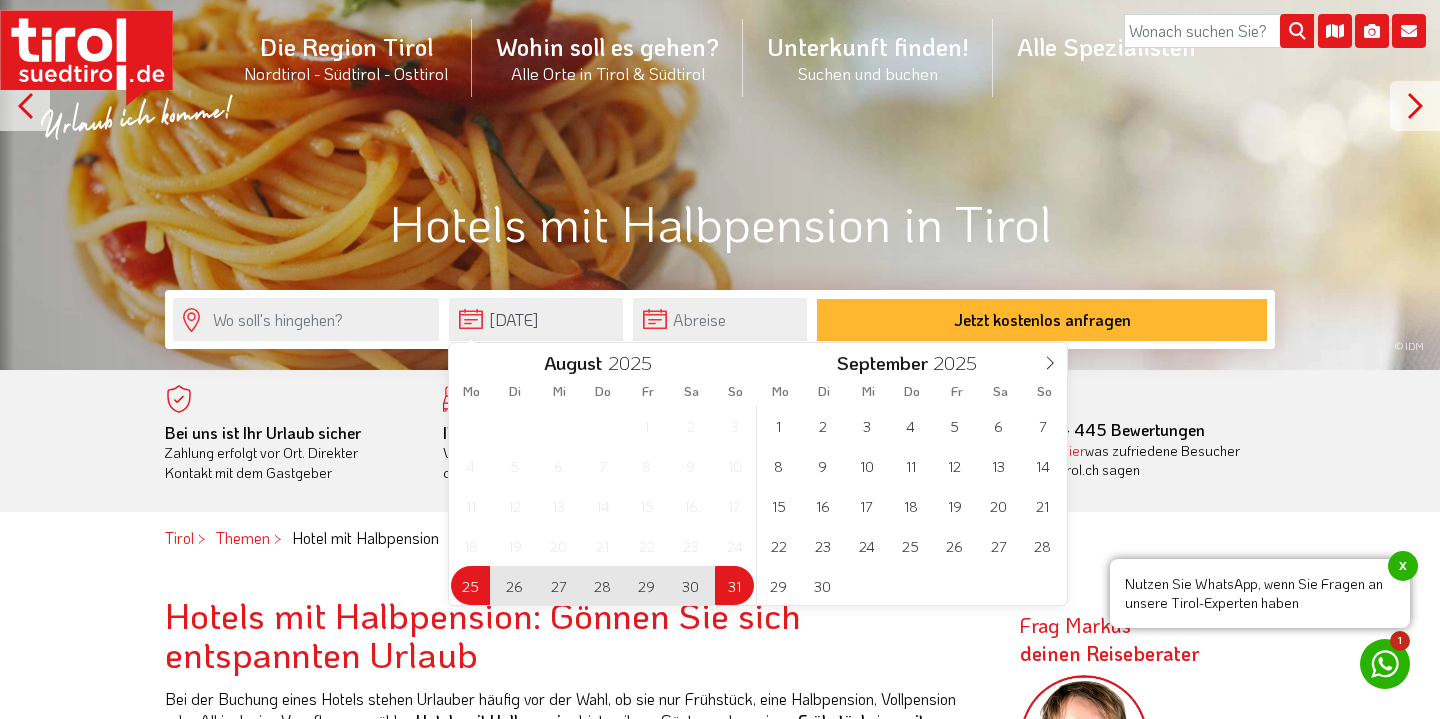 click on "31" at bounding box center (734, 585) 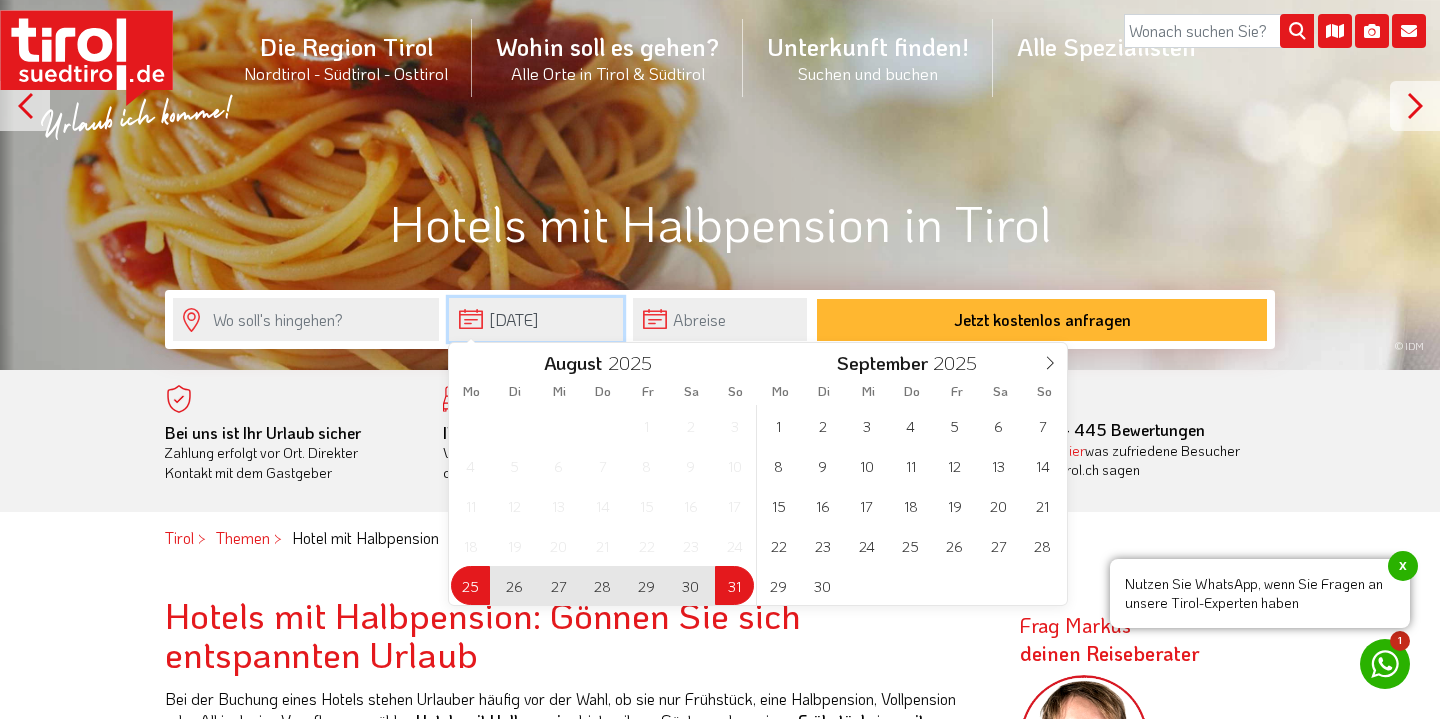 type on "[DATE]" 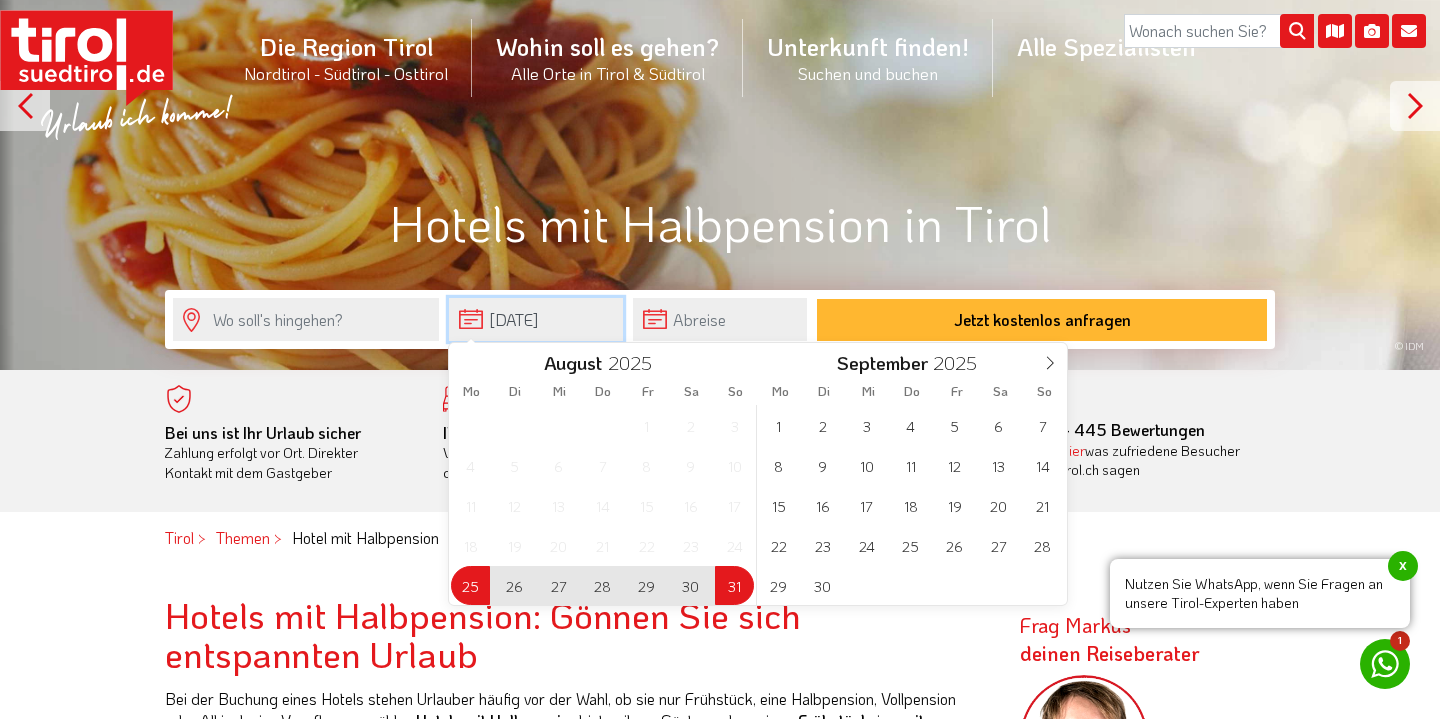type on "31-08-2025" 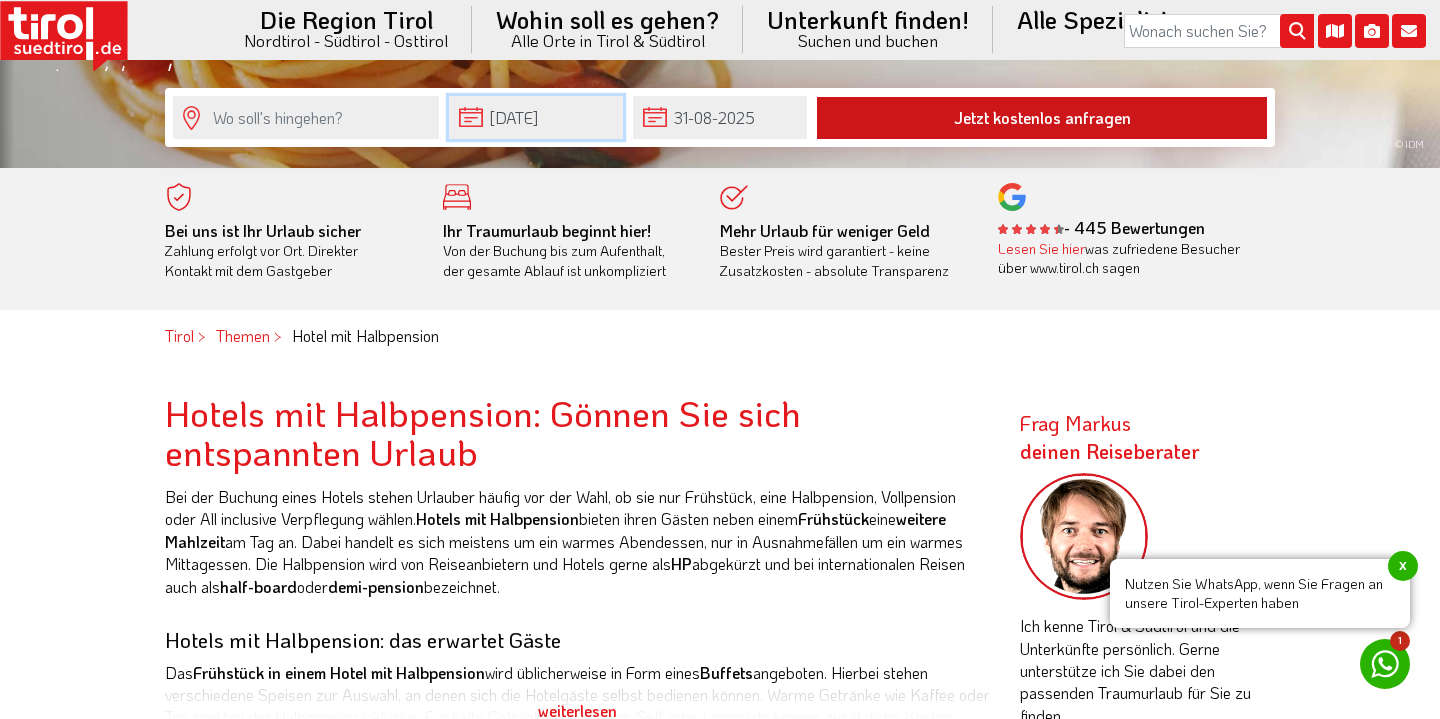 scroll, scrollTop: 412, scrollLeft: 0, axis: vertical 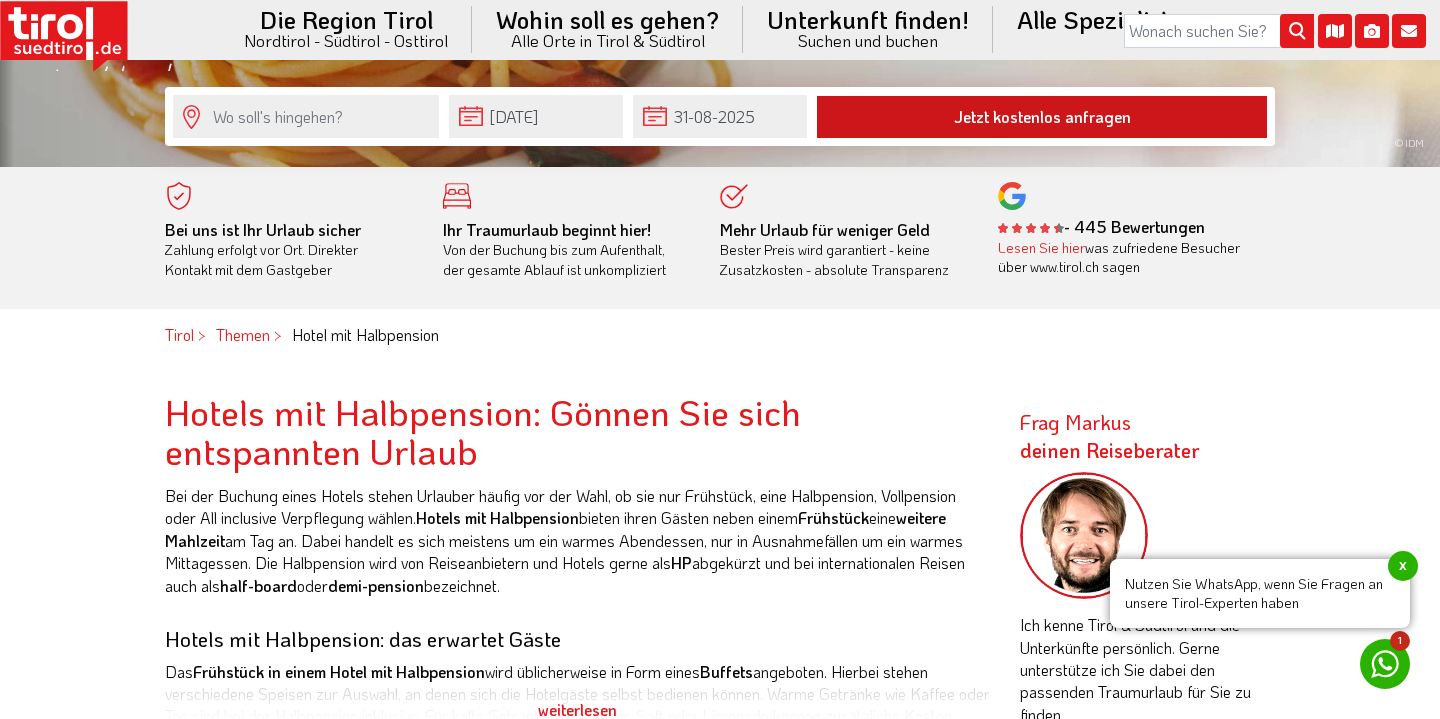 click on "Jetzt kostenlos anfragen" at bounding box center [1042, 117] 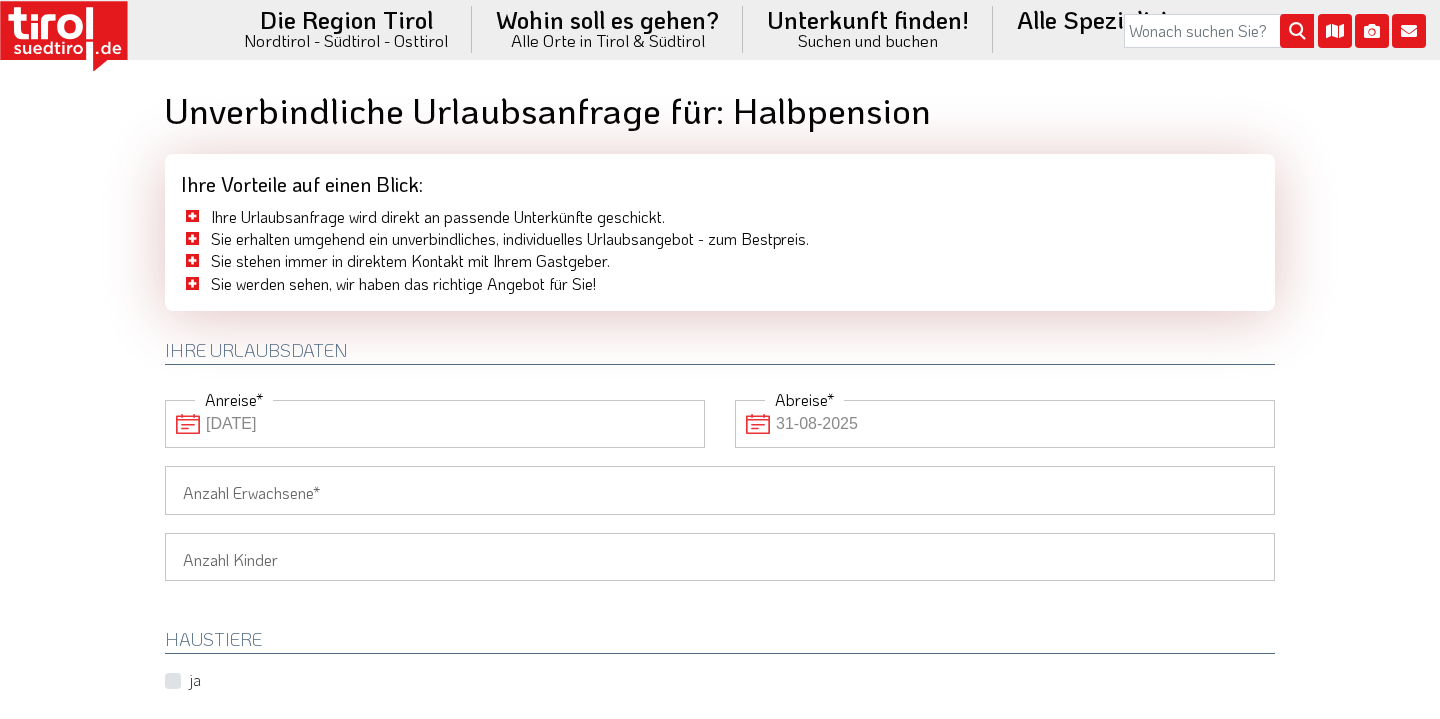 scroll, scrollTop: 0, scrollLeft: 0, axis: both 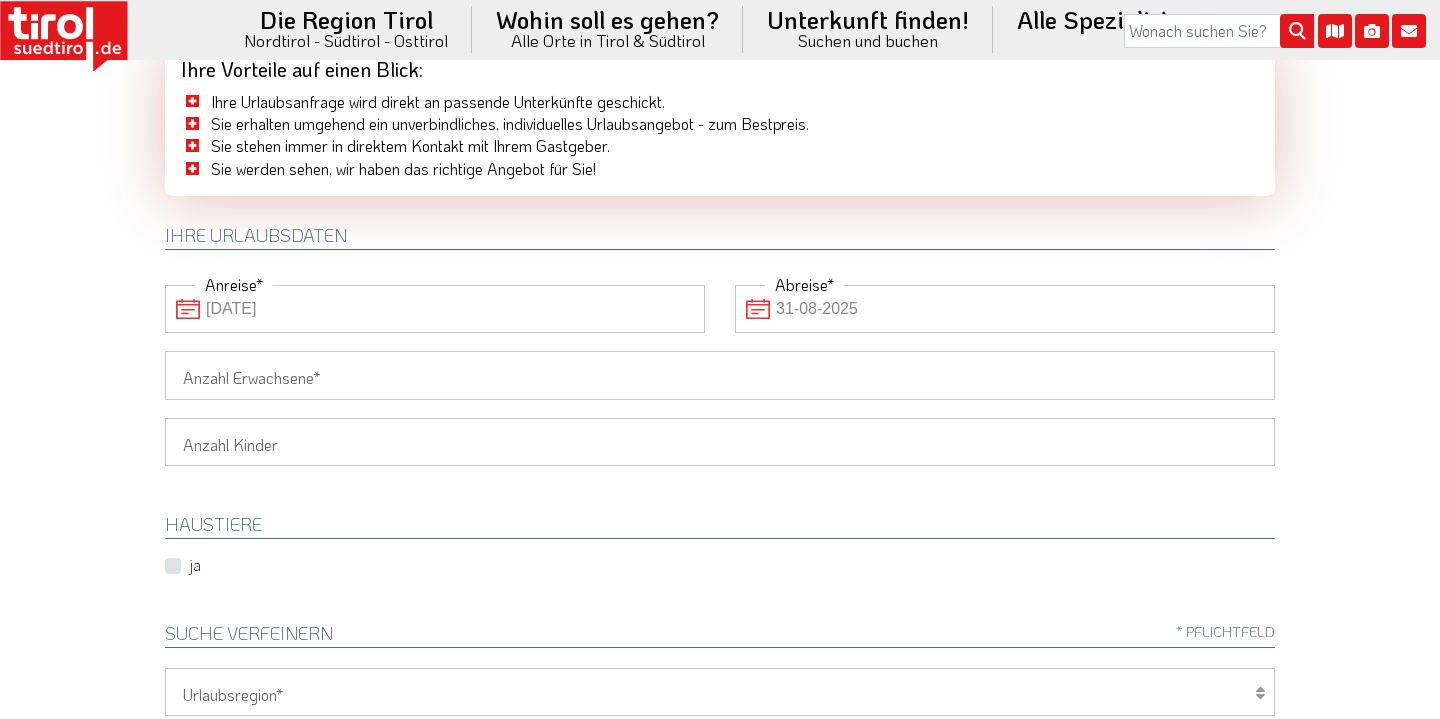 click on "Anzahl Erwachsene" at bounding box center (720, 375) 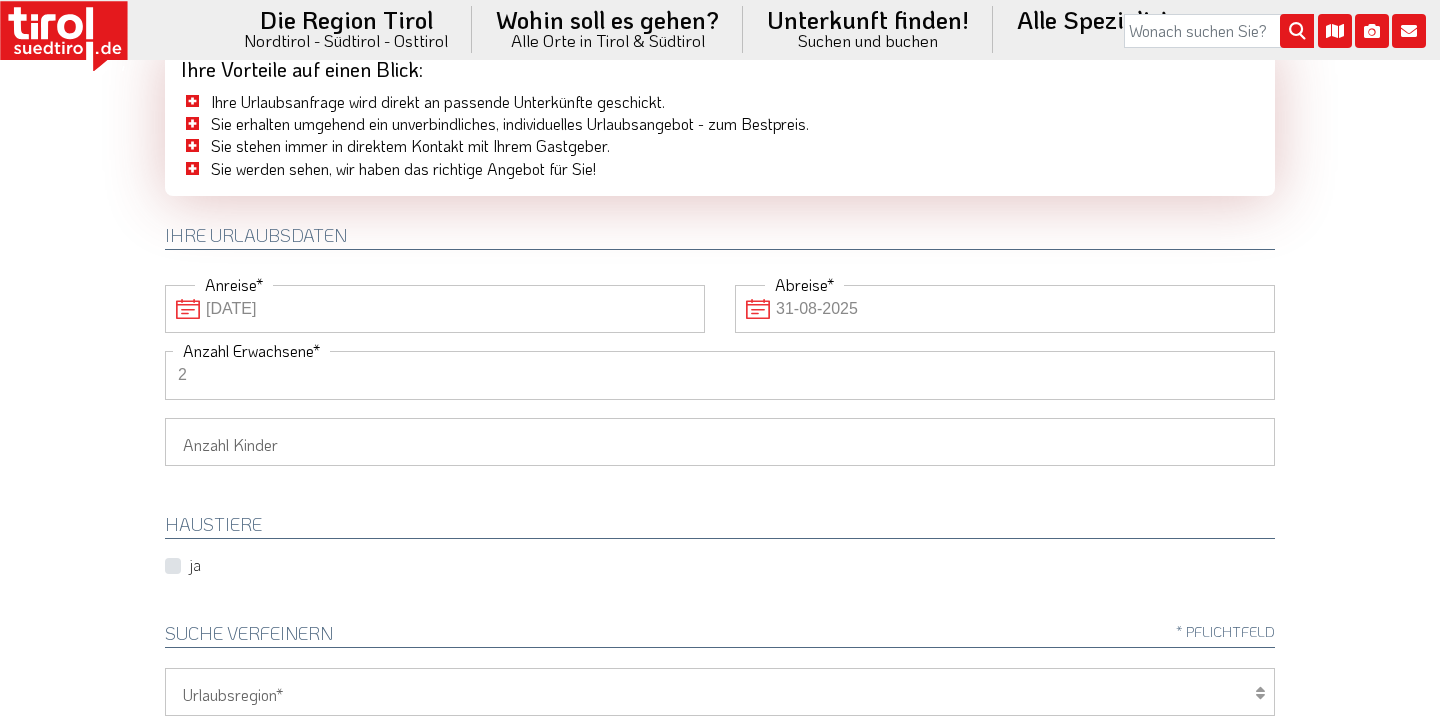 type on "2" 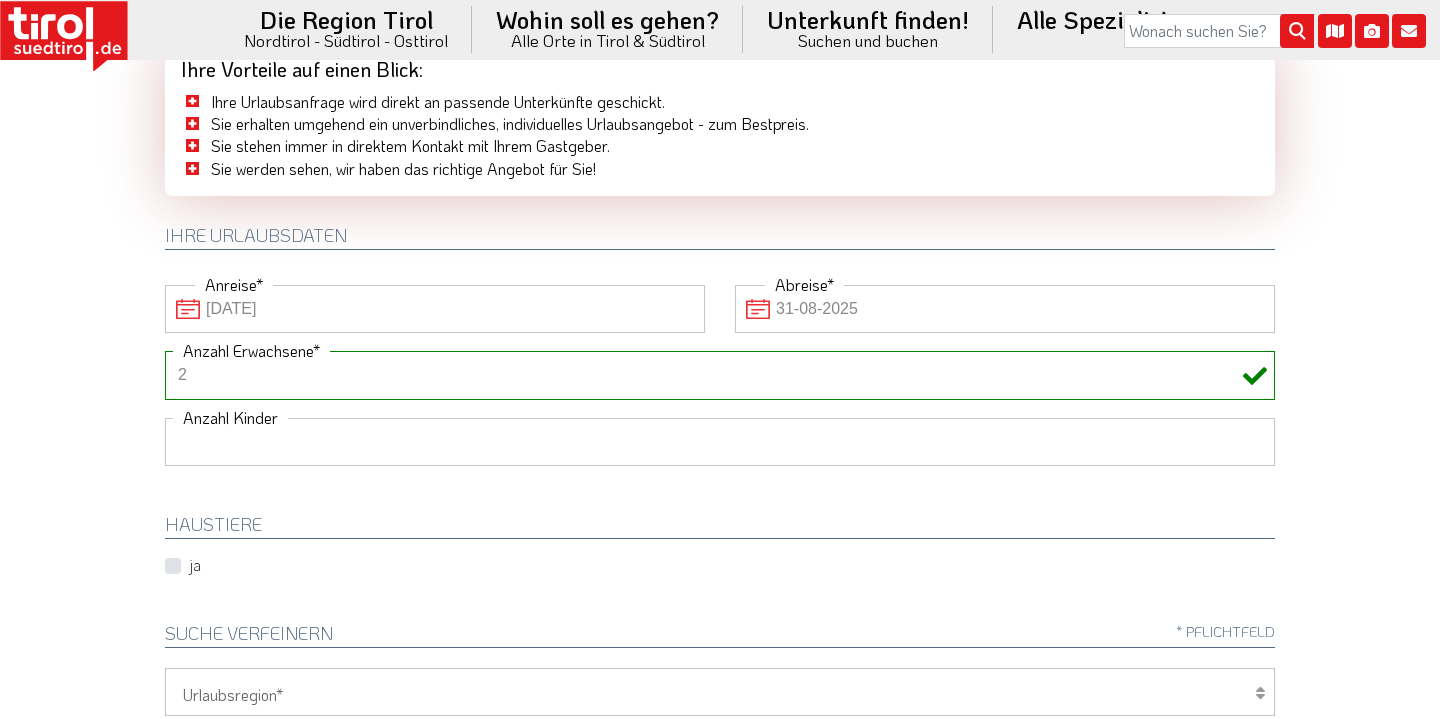 select on "2" 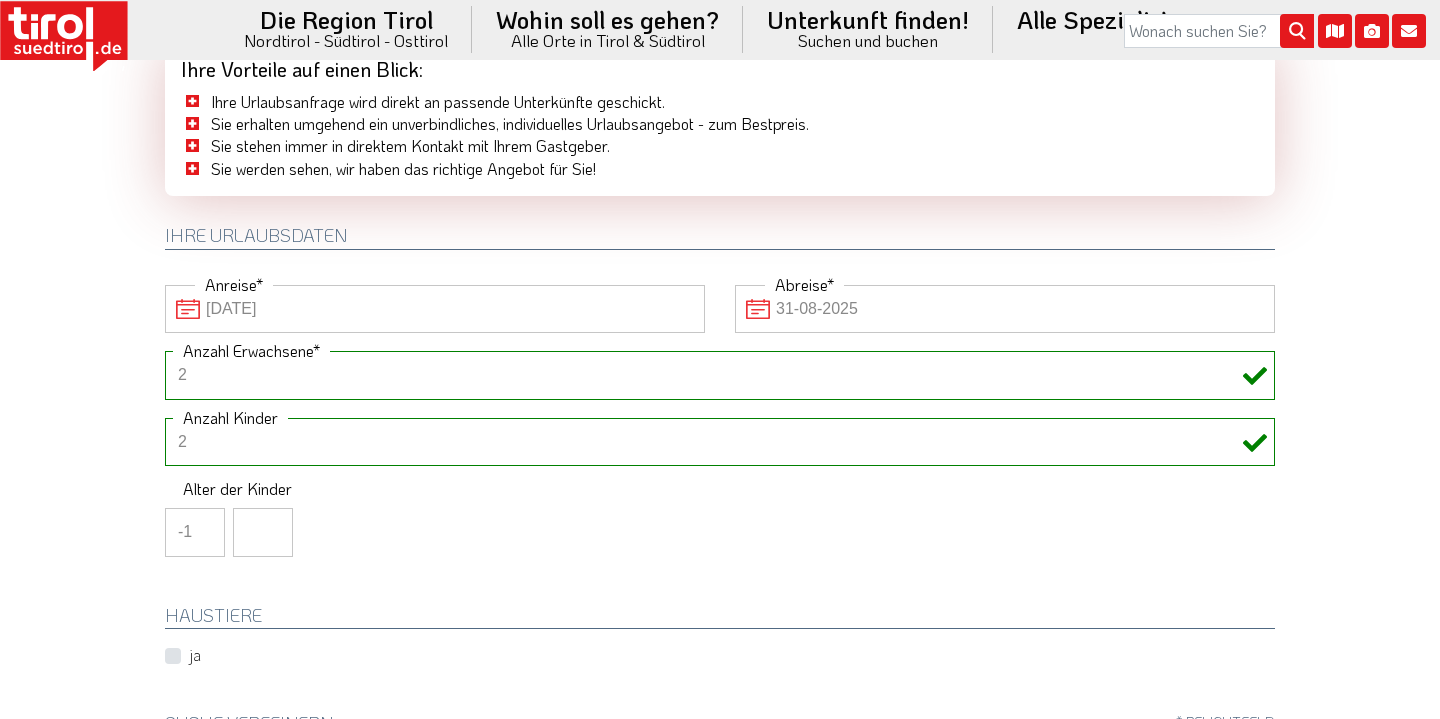 click on "-1" at bounding box center [195, 532] 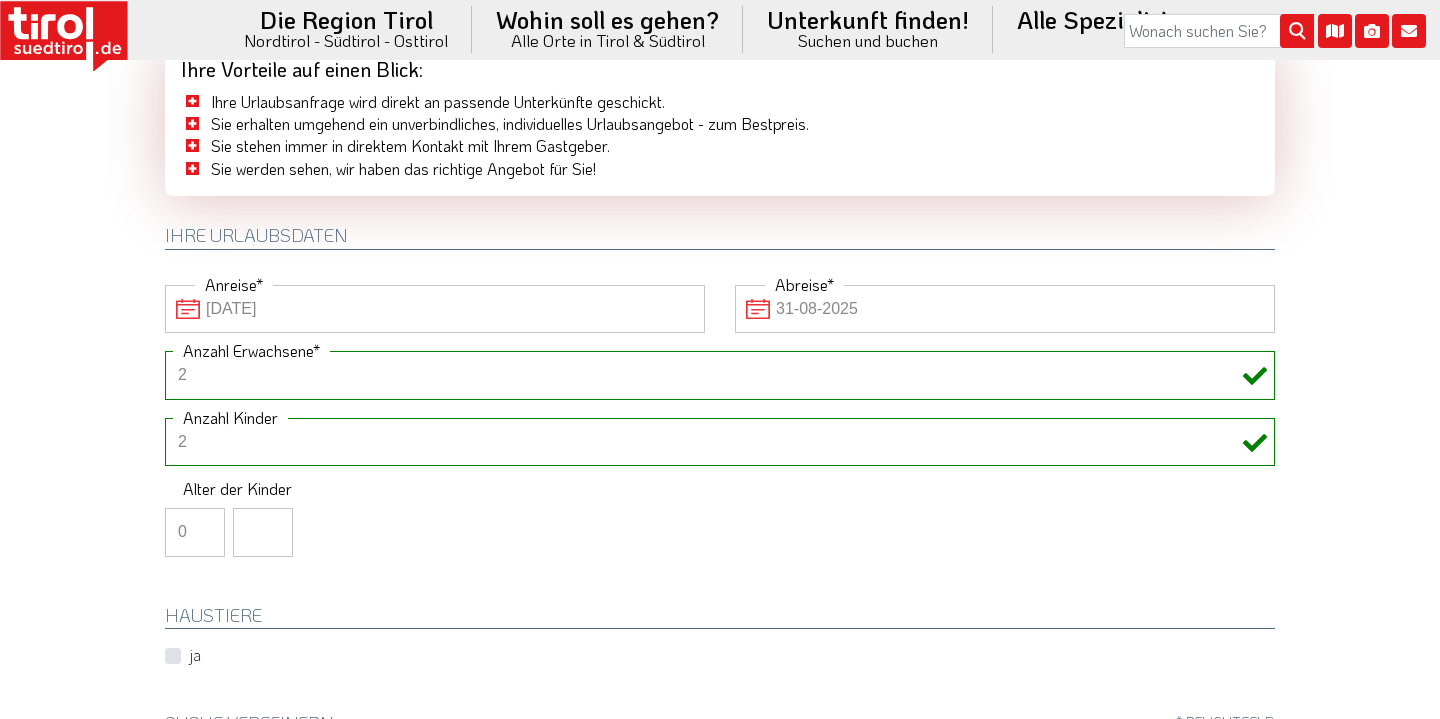 click on "0" at bounding box center [195, 532] 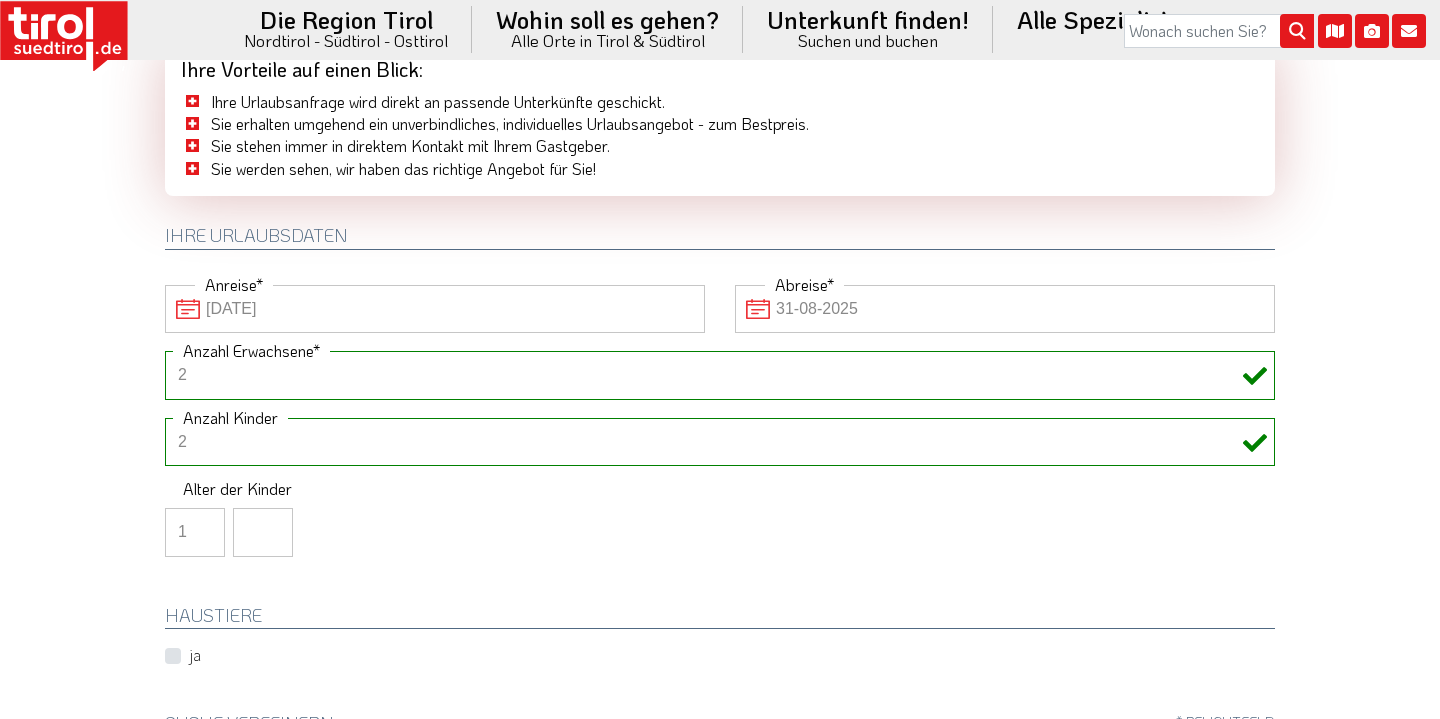 click on "1" at bounding box center [195, 532] 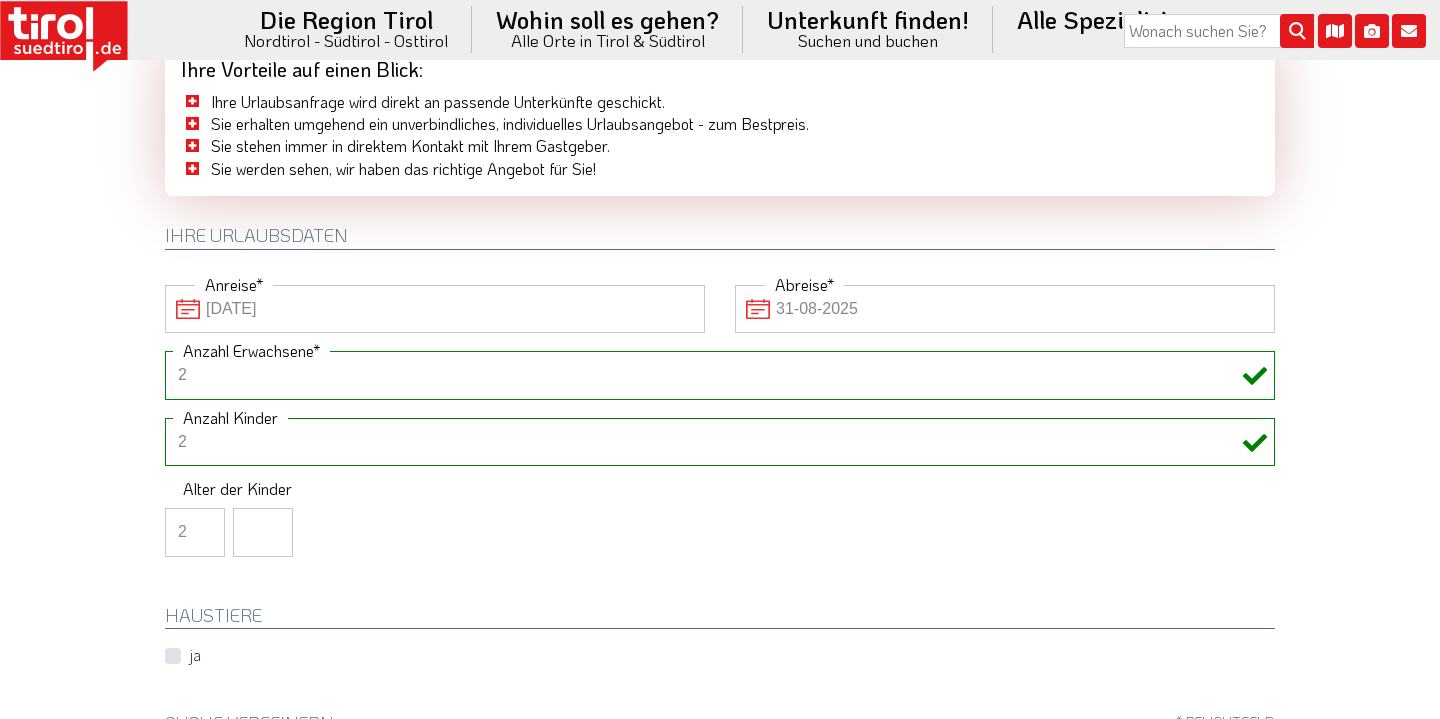 click on "2" at bounding box center (195, 532) 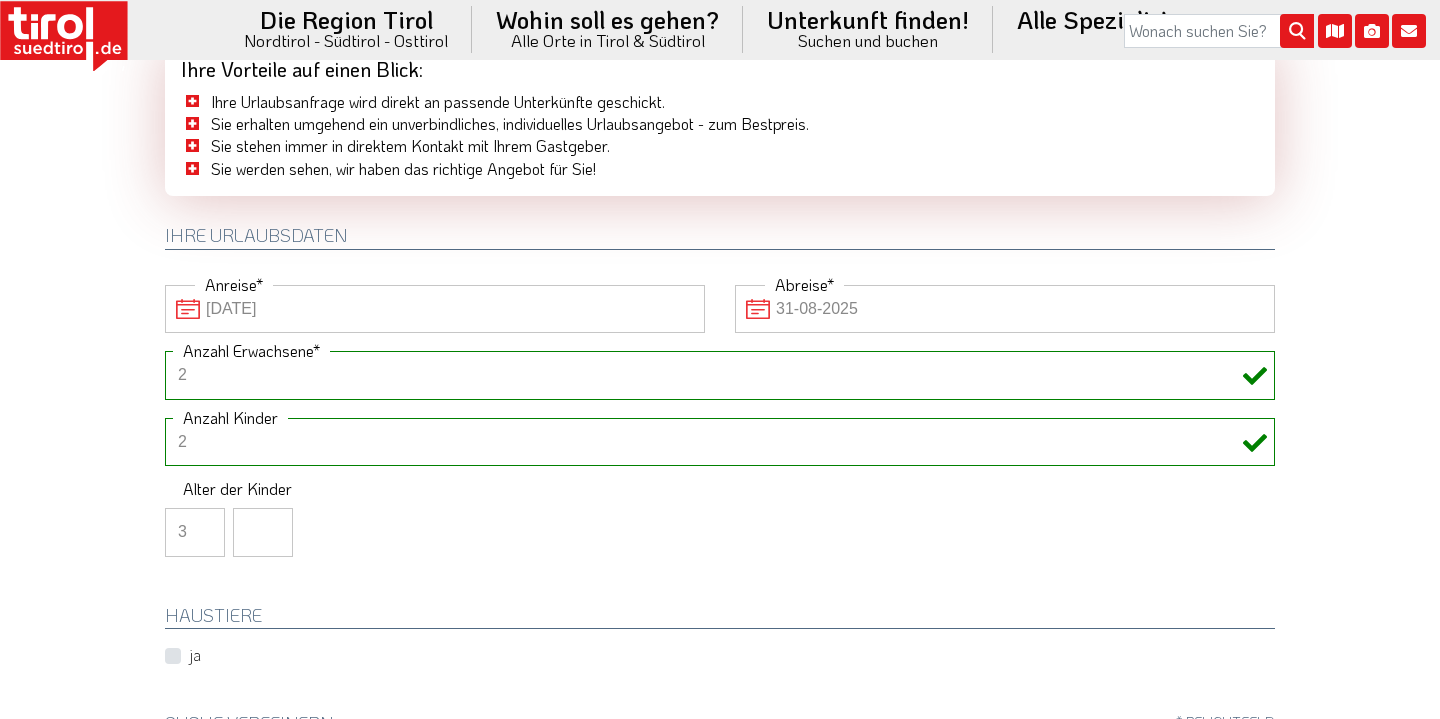 click on "3" at bounding box center (195, 532) 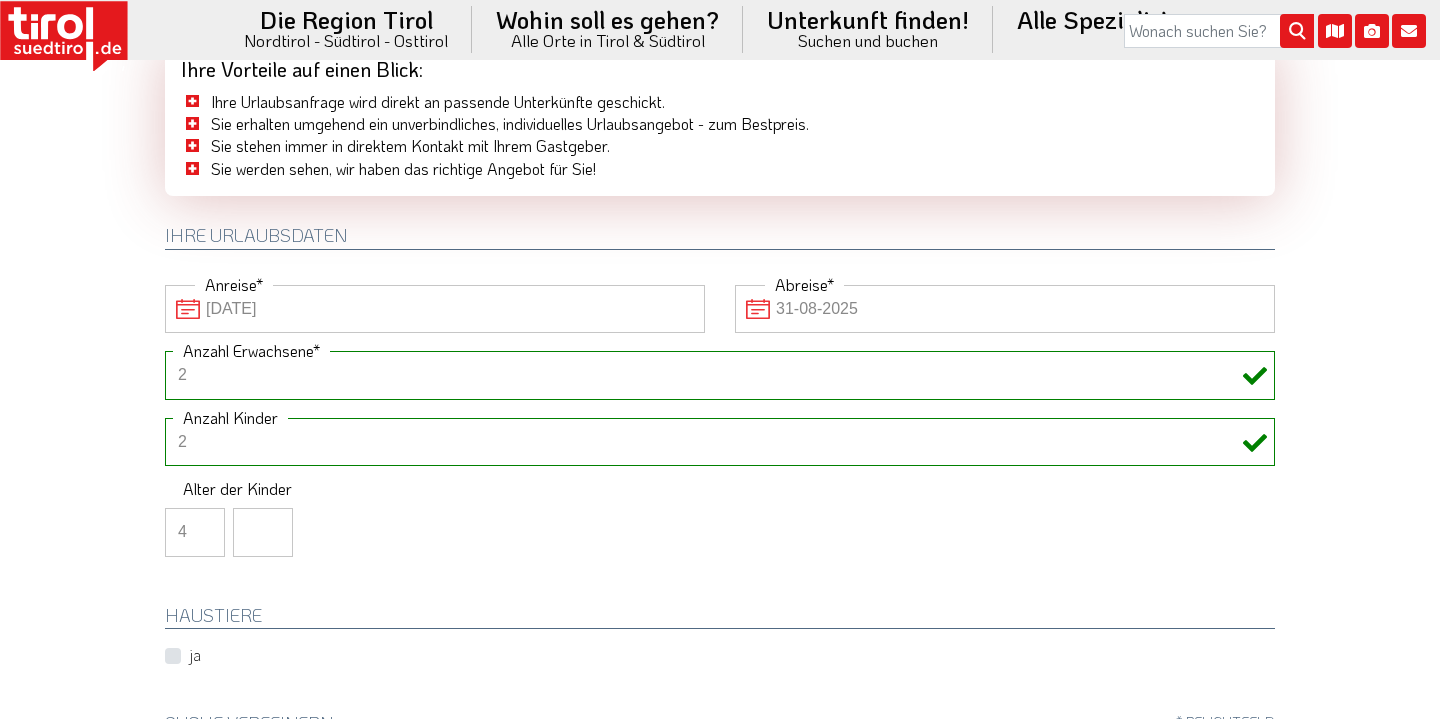 click on "4" at bounding box center (195, 532) 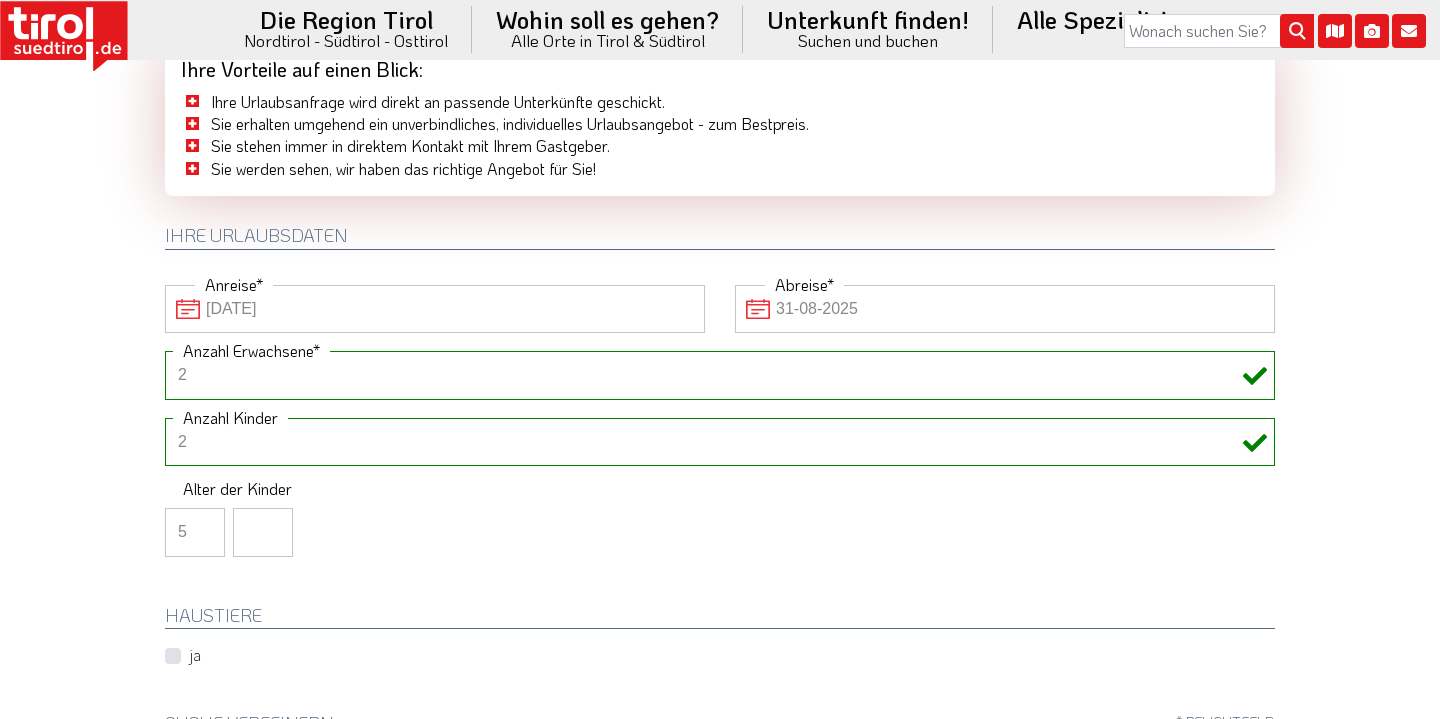 click on "5" at bounding box center (195, 532) 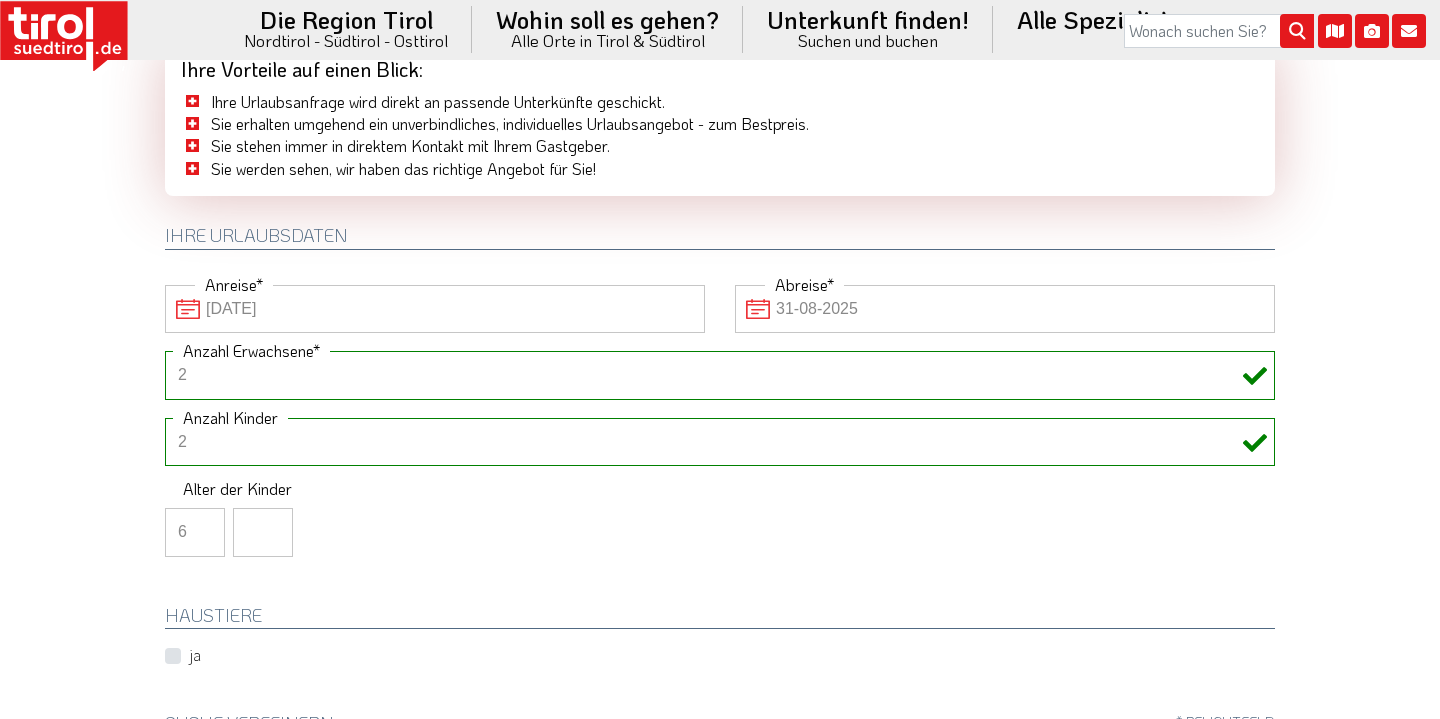 click on "6" at bounding box center [195, 532] 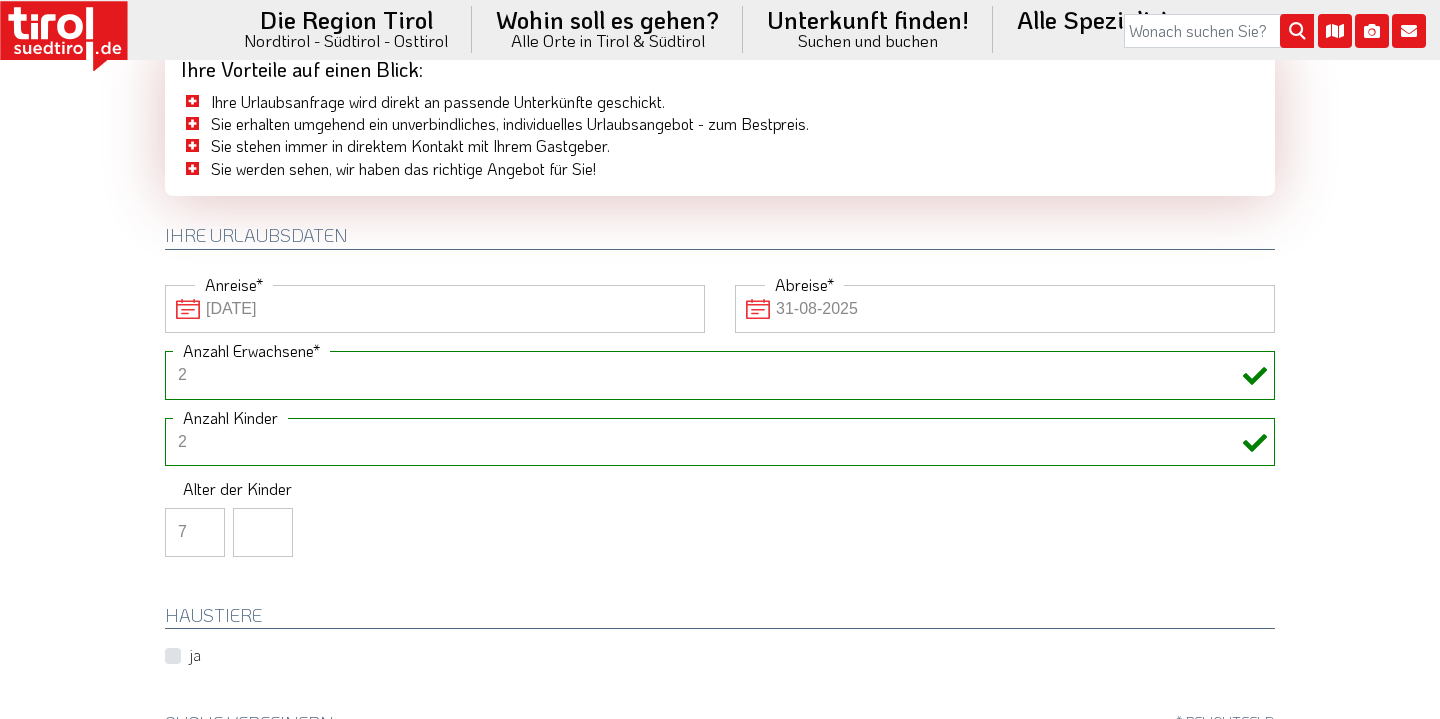 click on "7" at bounding box center (195, 532) 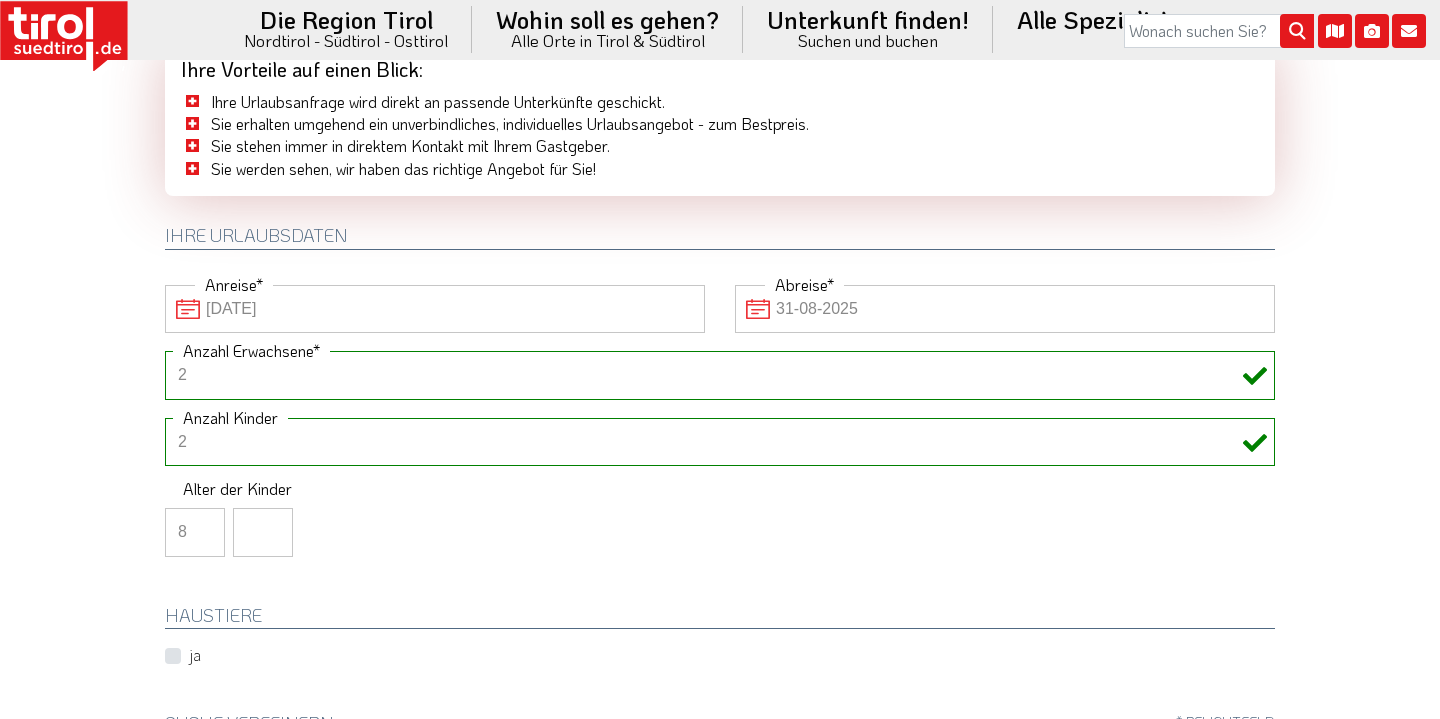 click on "8" at bounding box center (195, 532) 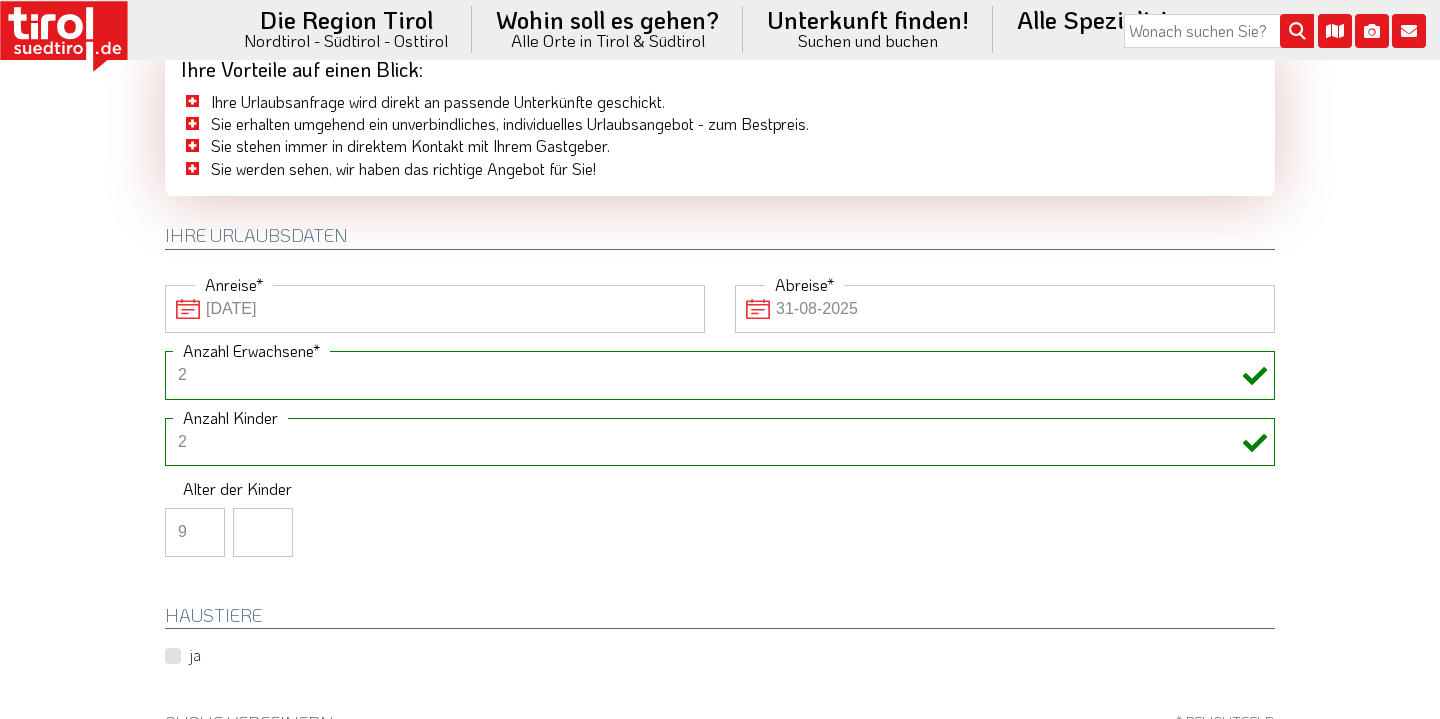 click on "9" at bounding box center (195, 532) 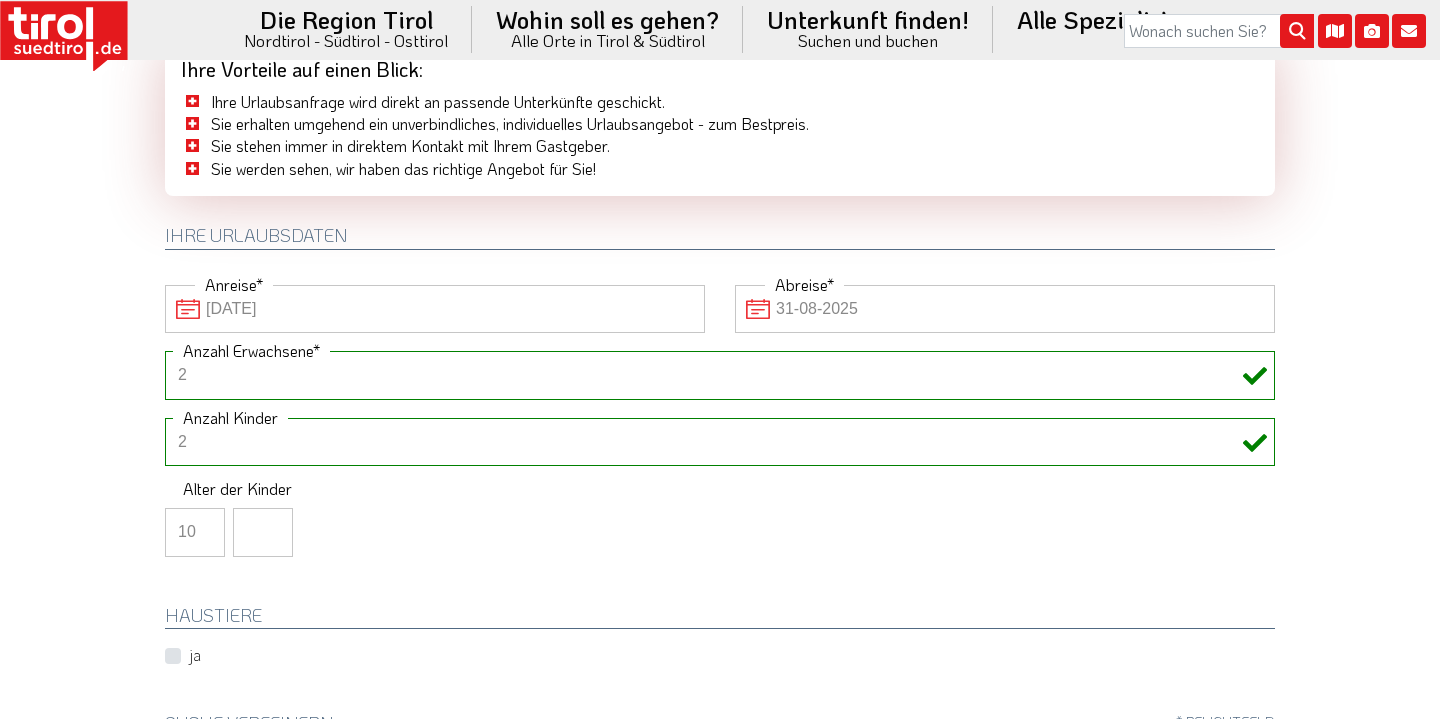 click on "10" at bounding box center [195, 532] 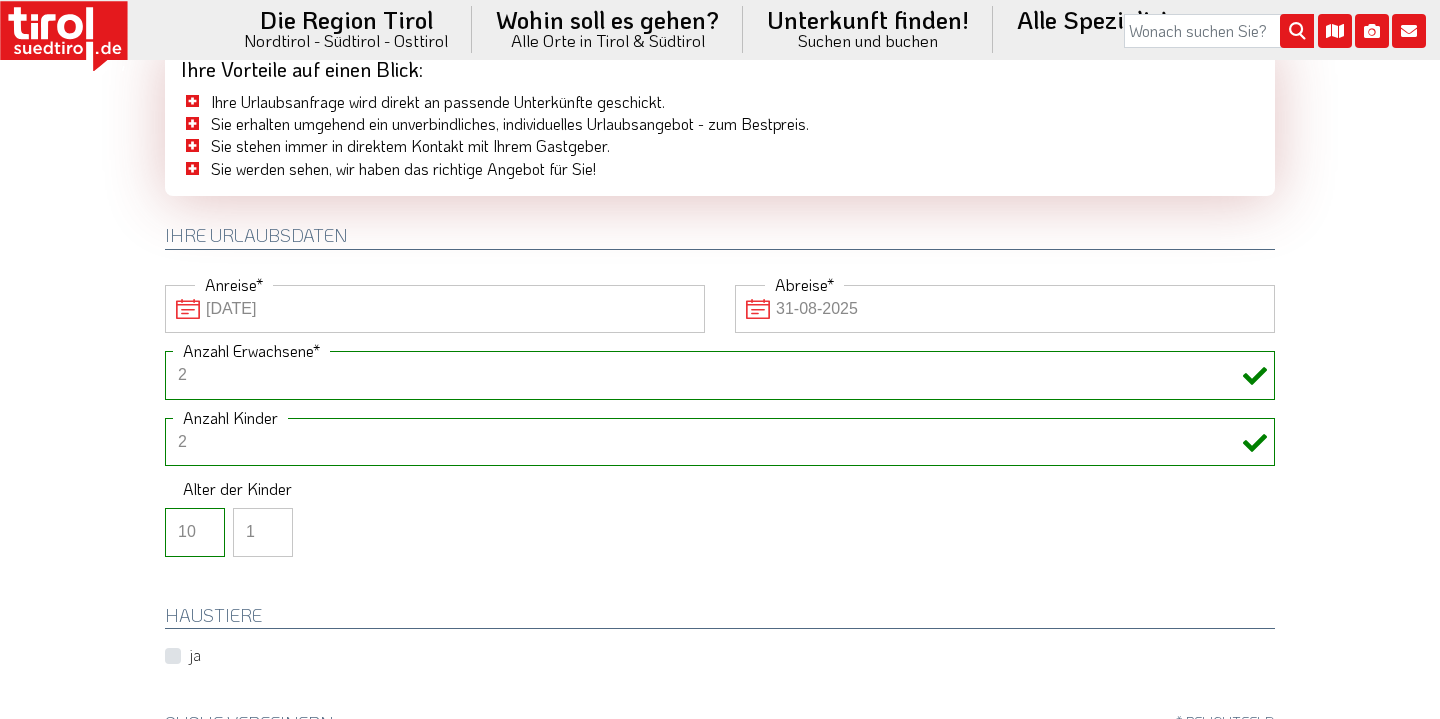 click on "1" at bounding box center [263, 532] 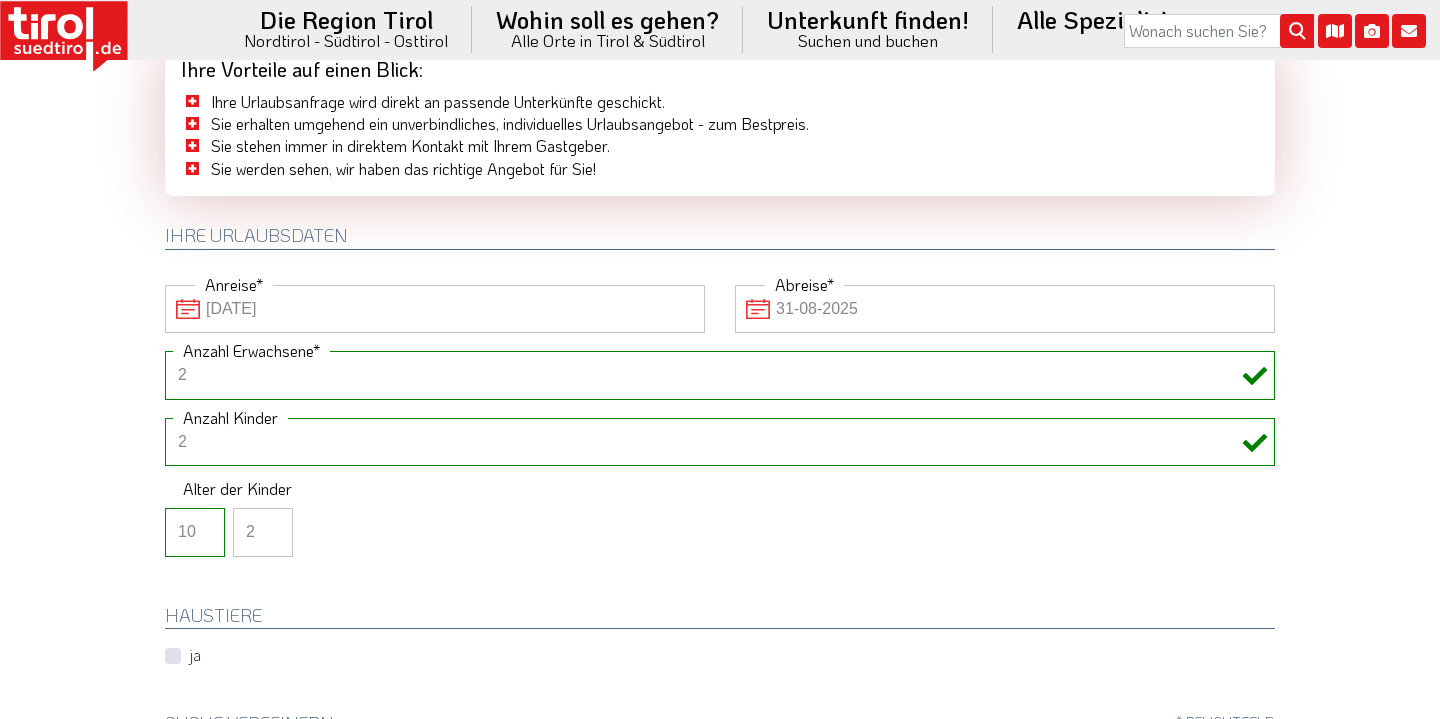 click on "2" at bounding box center (263, 532) 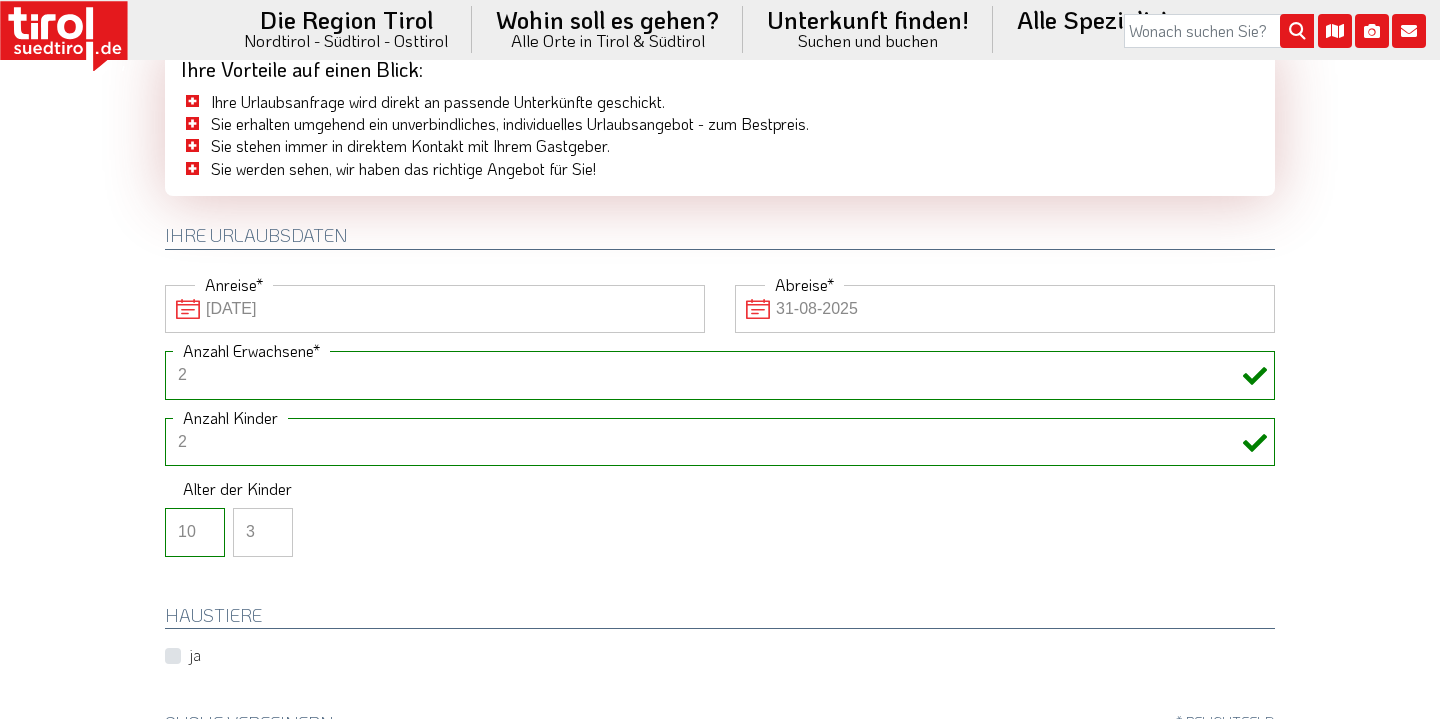 click on "3" at bounding box center [263, 532] 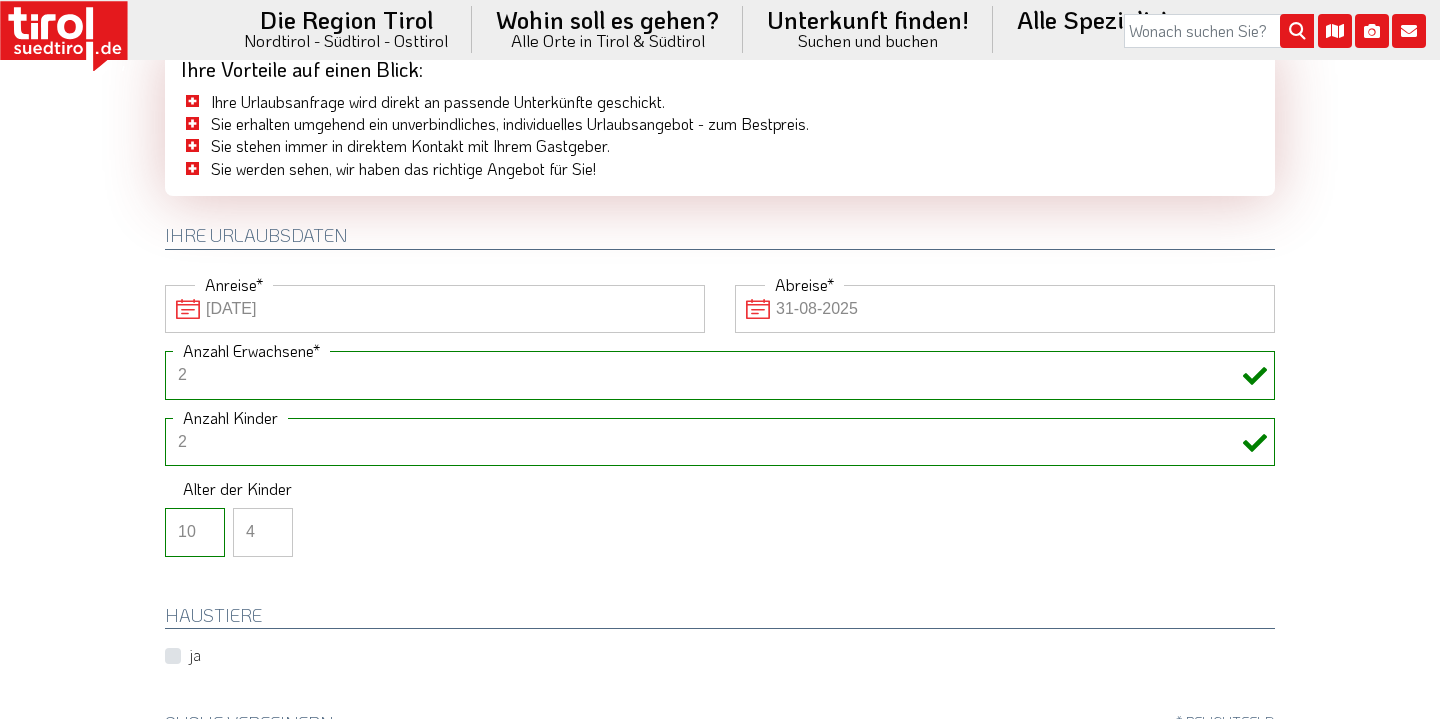 click on "4" at bounding box center [263, 532] 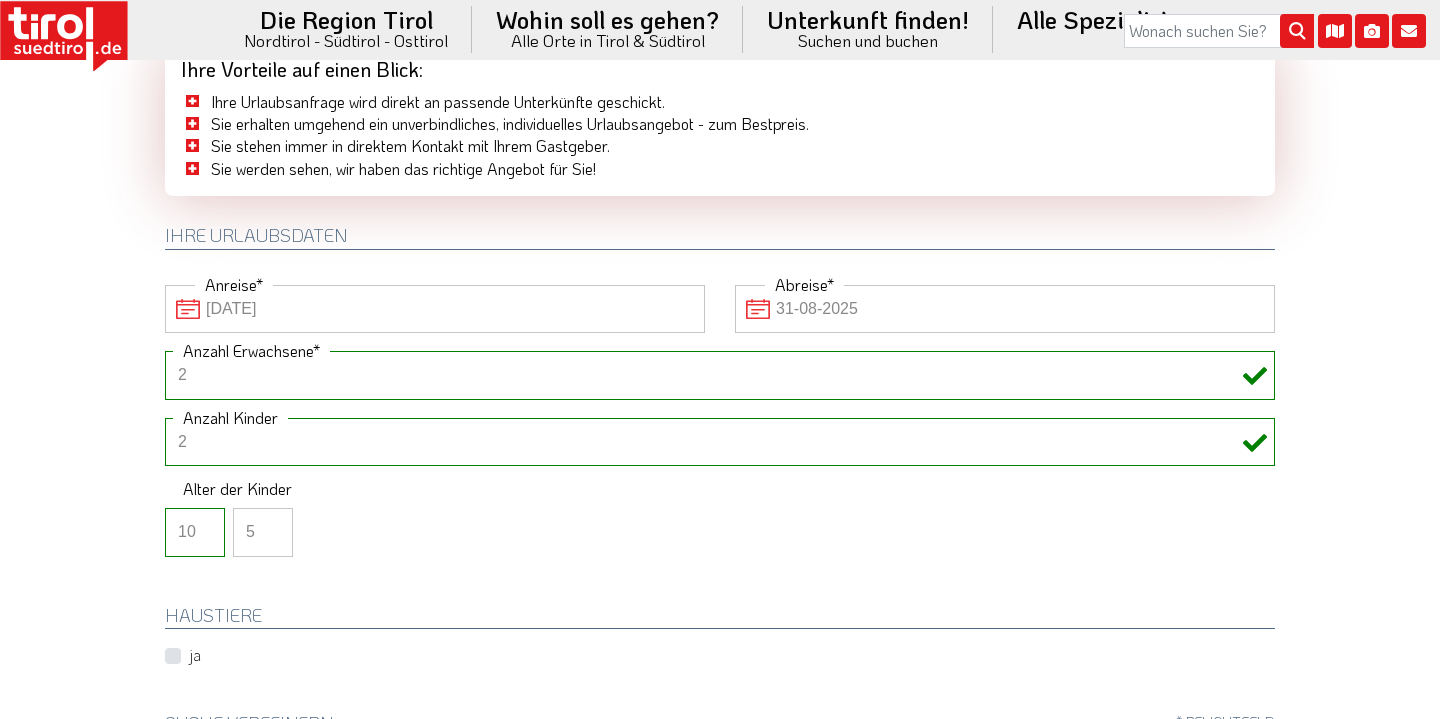 click on "5" at bounding box center [263, 532] 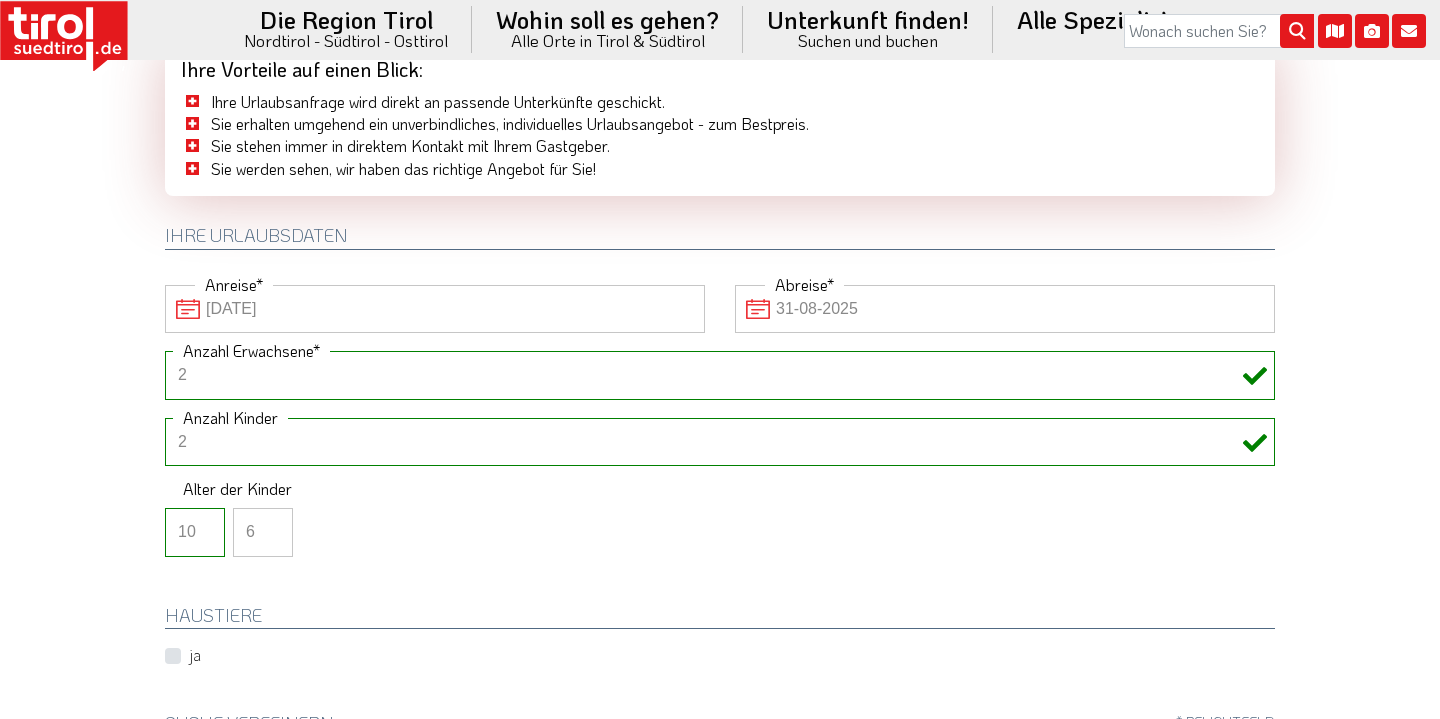 click on "6" at bounding box center [263, 532] 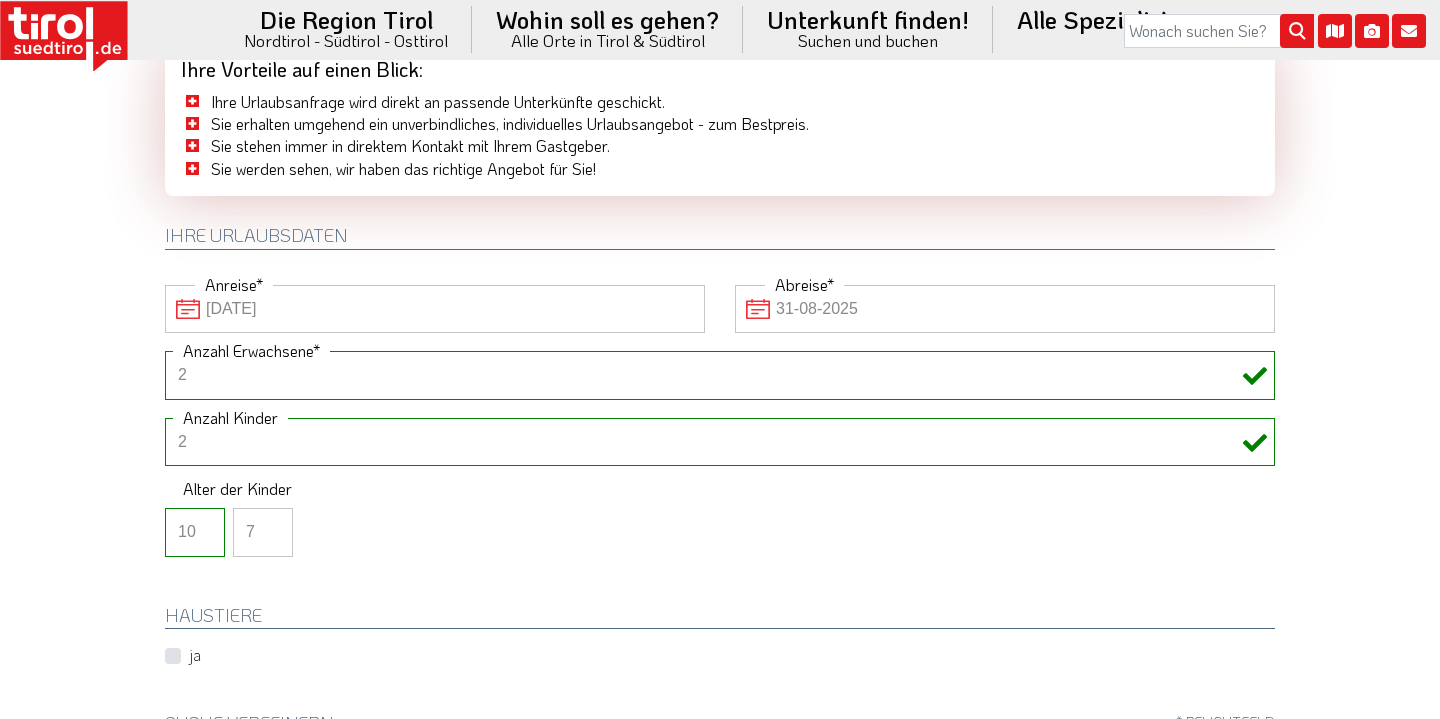 click on "7" at bounding box center [263, 532] 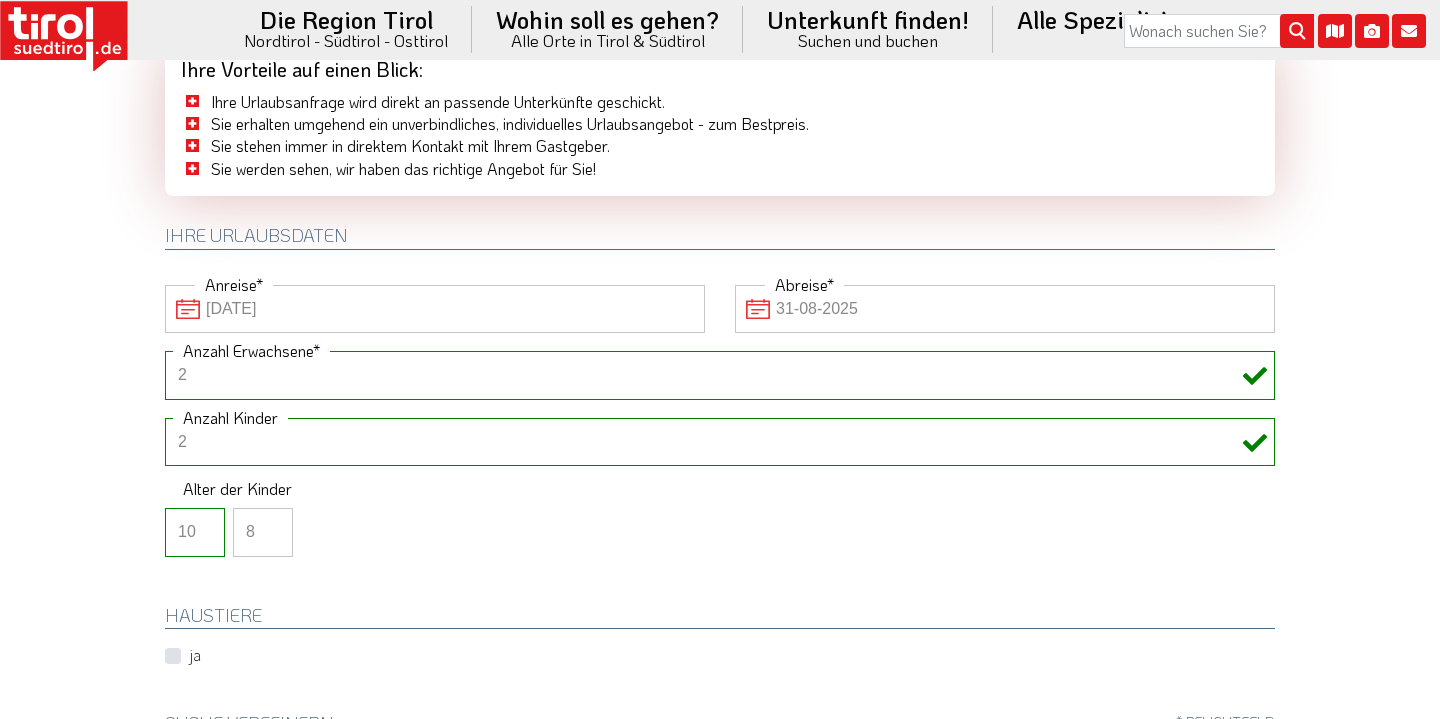 click on "8" at bounding box center [263, 532] 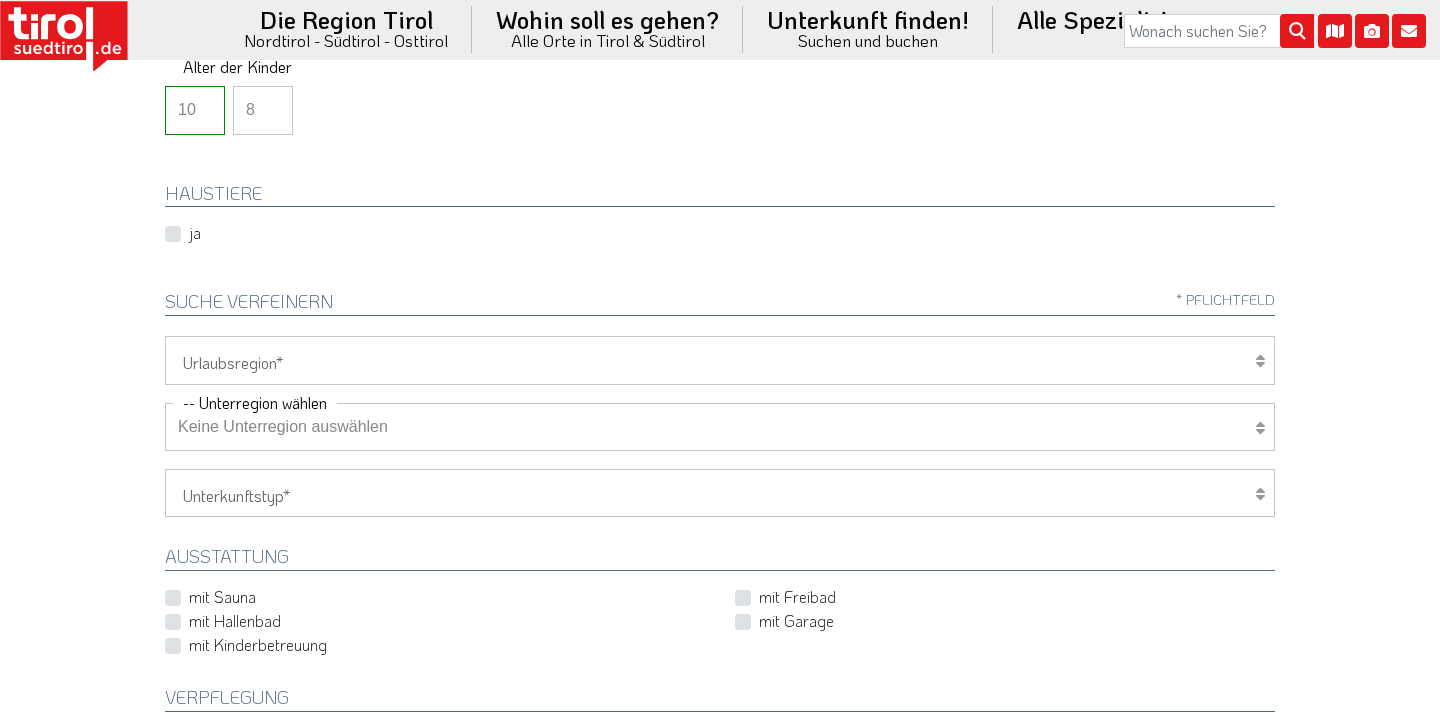 scroll, scrollTop: 543, scrollLeft: 0, axis: vertical 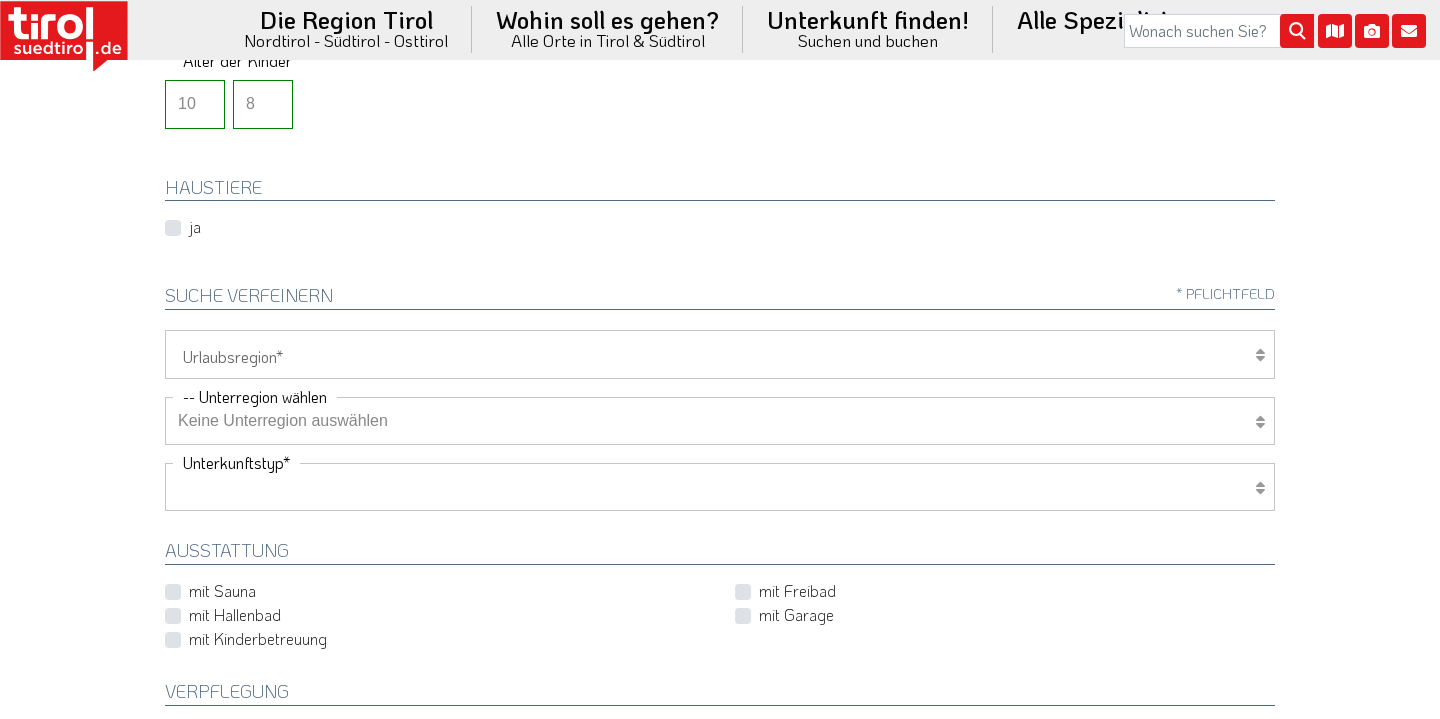 select on "1_4-5" 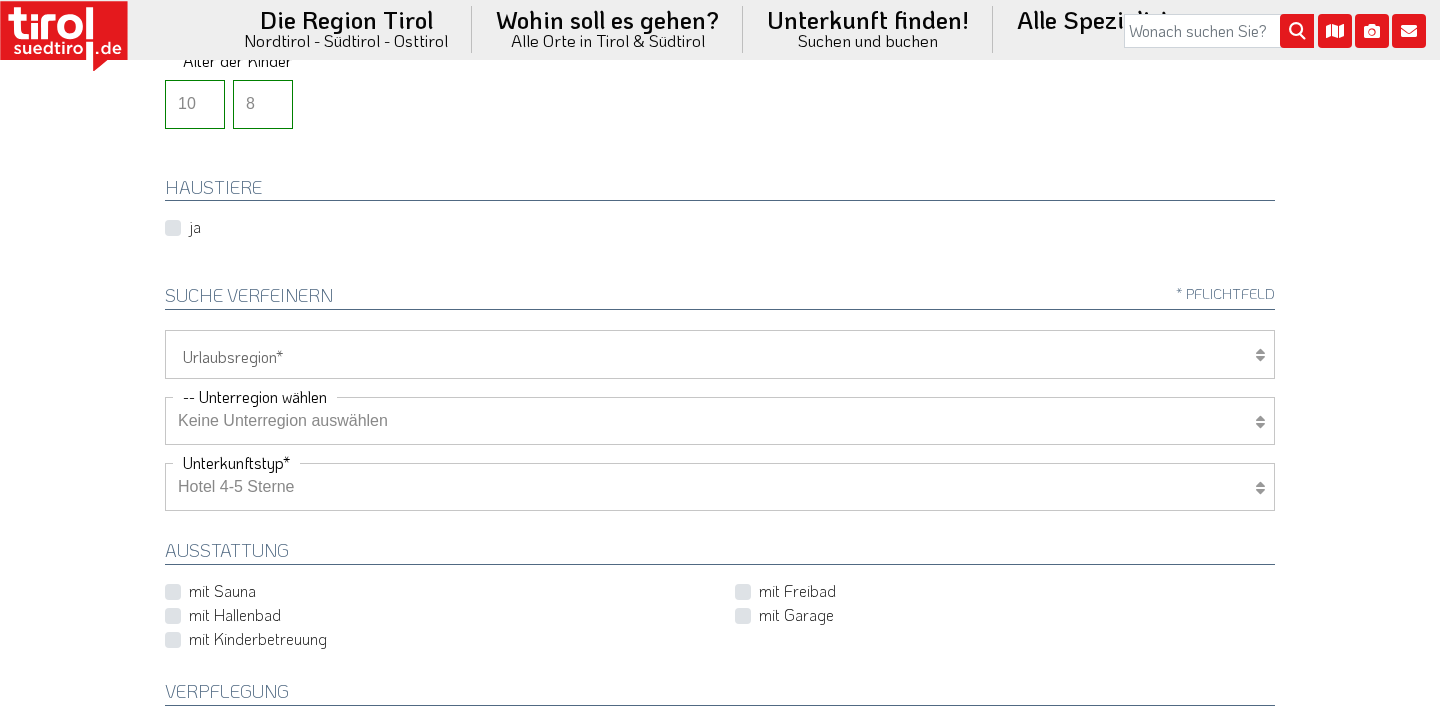 click on "mit Freibad" at bounding box center (797, 591) 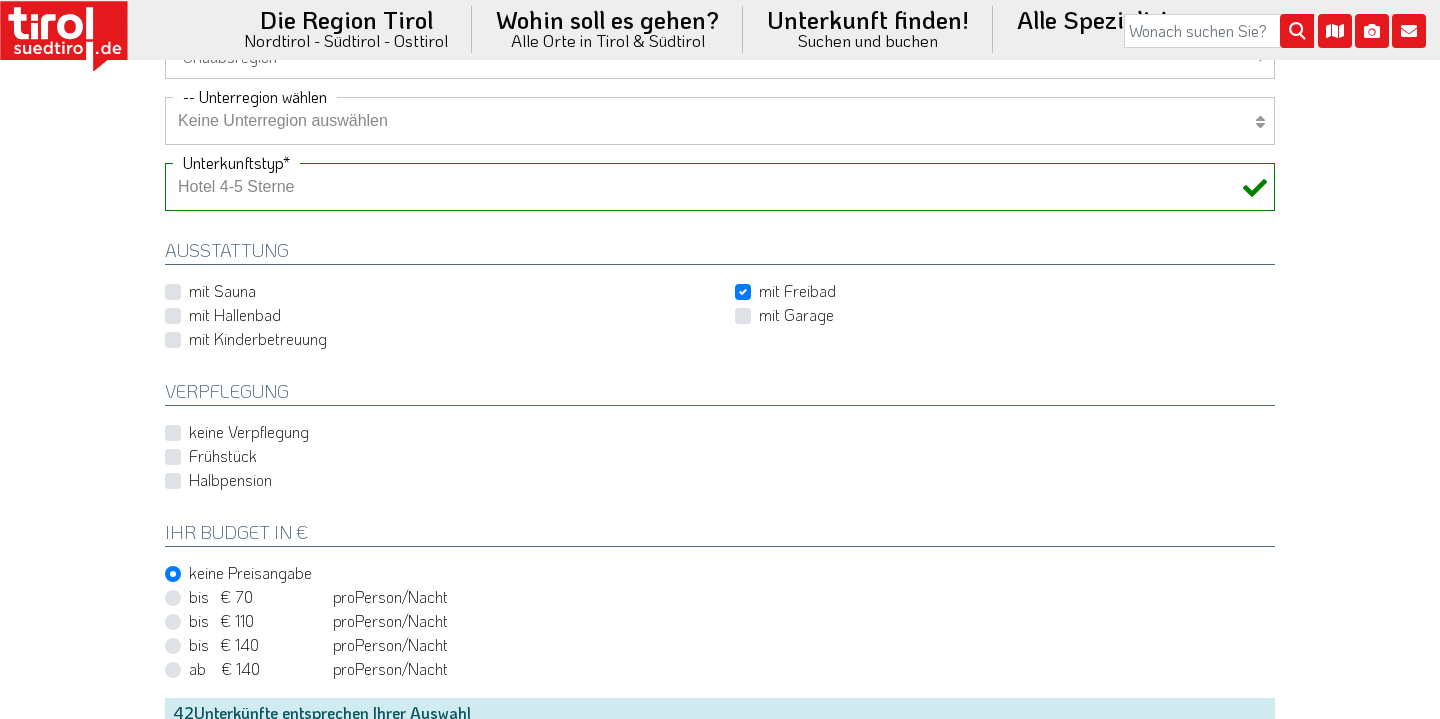 scroll, scrollTop: 844, scrollLeft: 0, axis: vertical 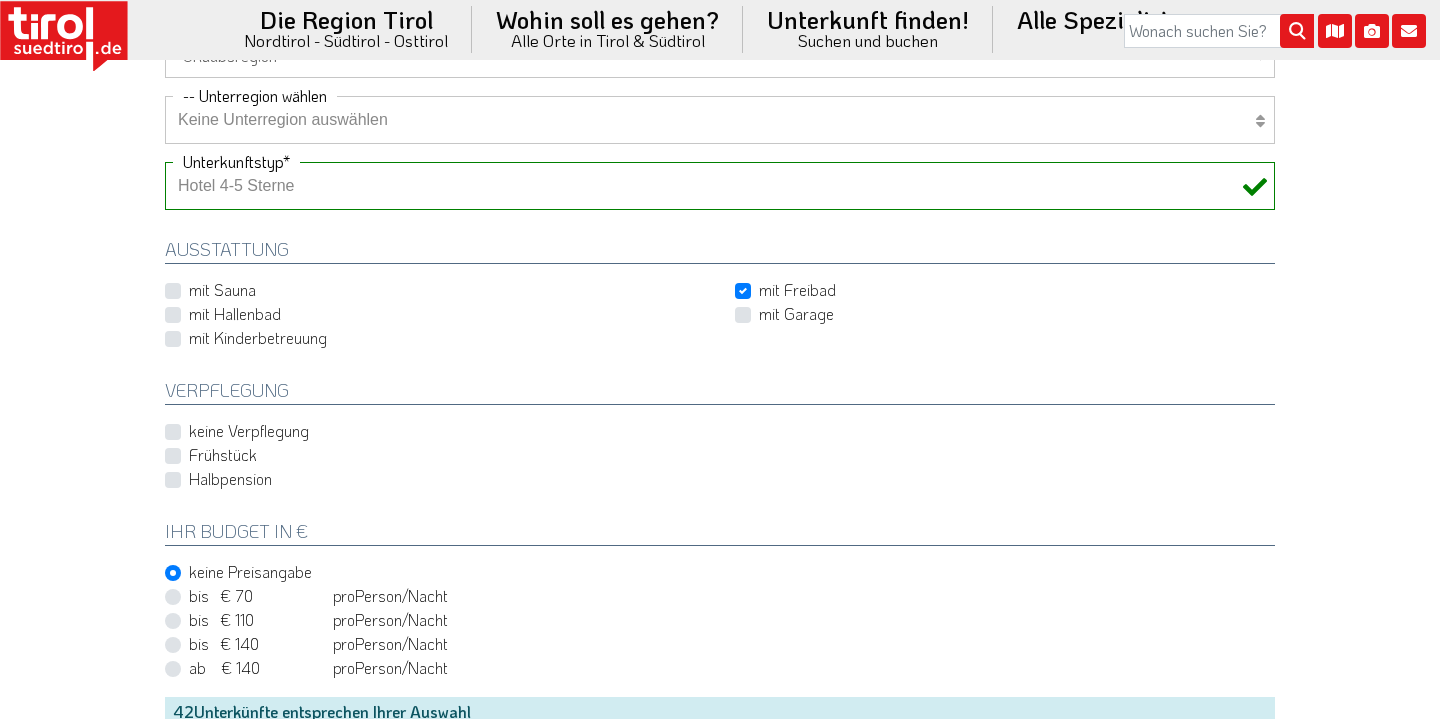 click on "Halbpension" at bounding box center (230, 479) 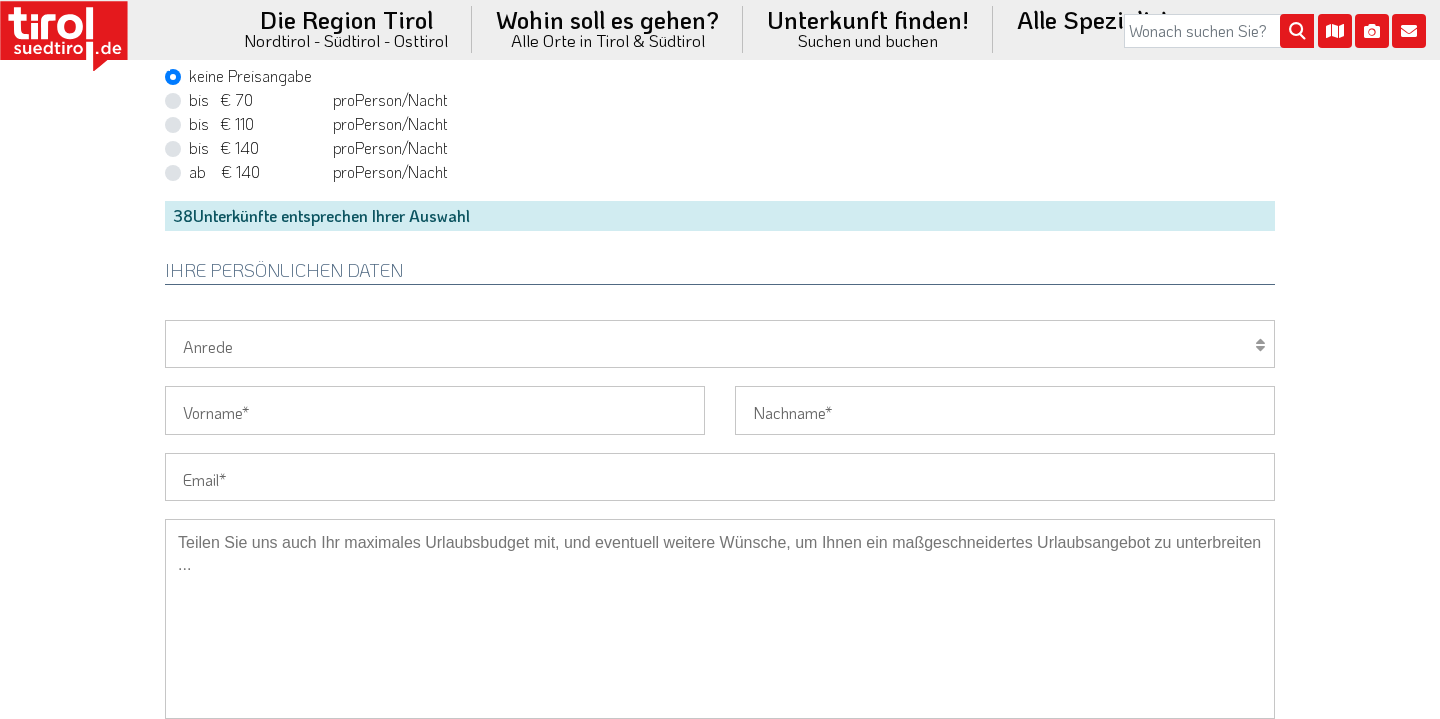 scroll, scrollTop: 1342, scrollLeft: 0, axis: vertical 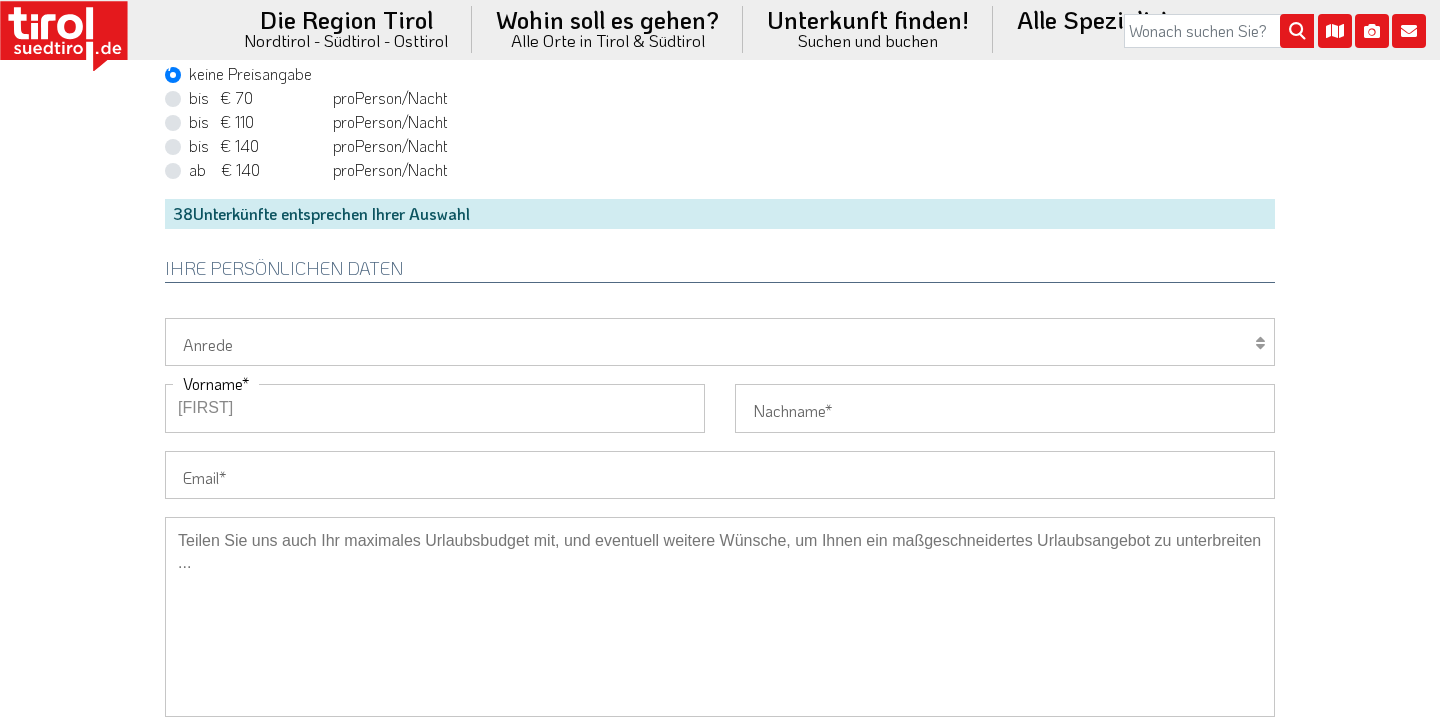 type on "[FIRST]" 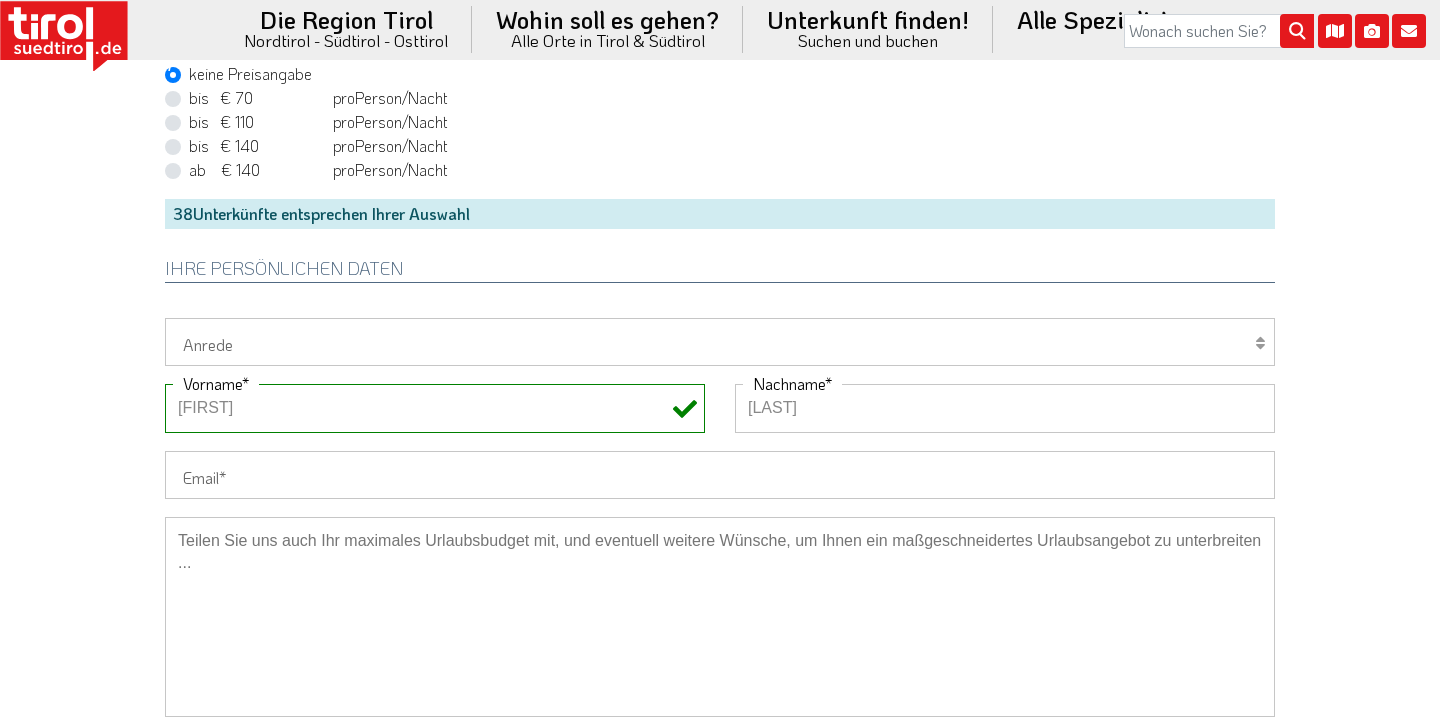 type on "[LAST]" 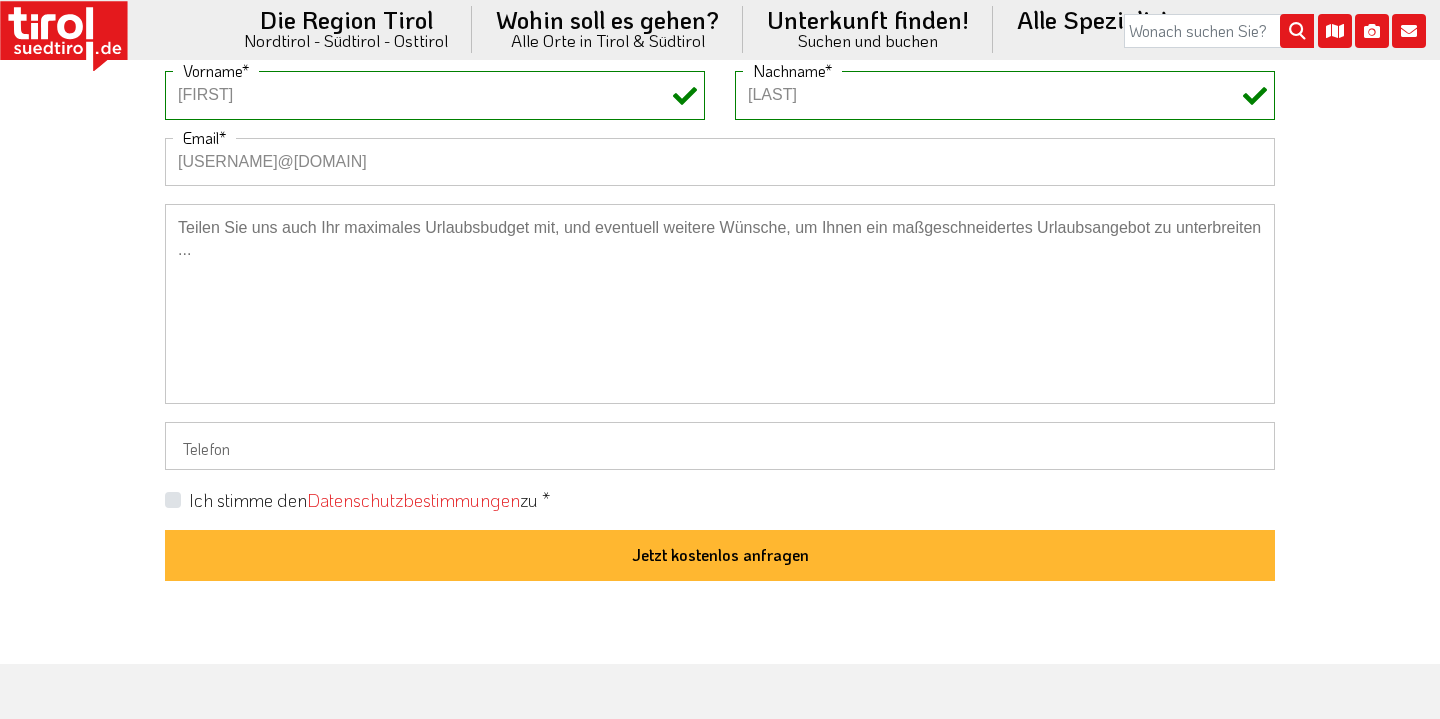 scroll, scrollTop: 1667, scrollLeft: 0, axis: vertical 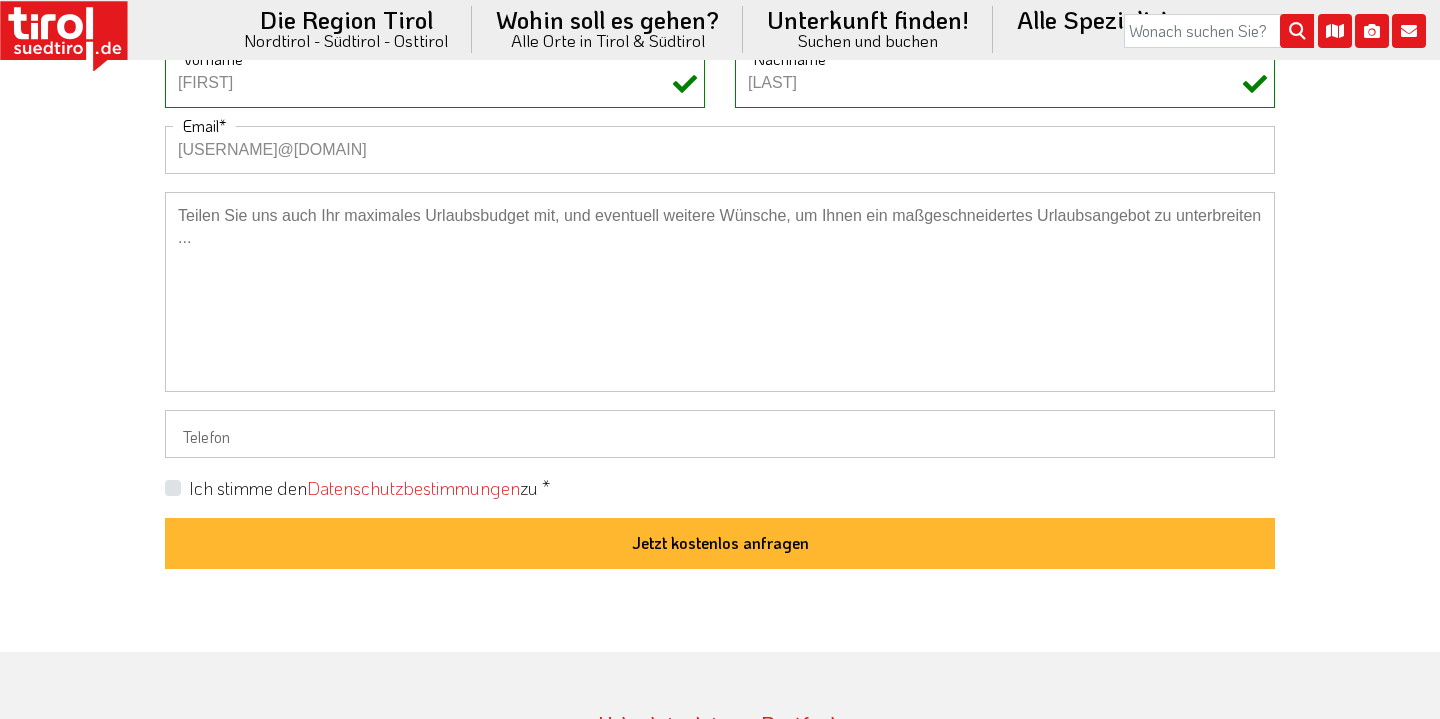 type on "[USERNAME]@[DOMAIN]" 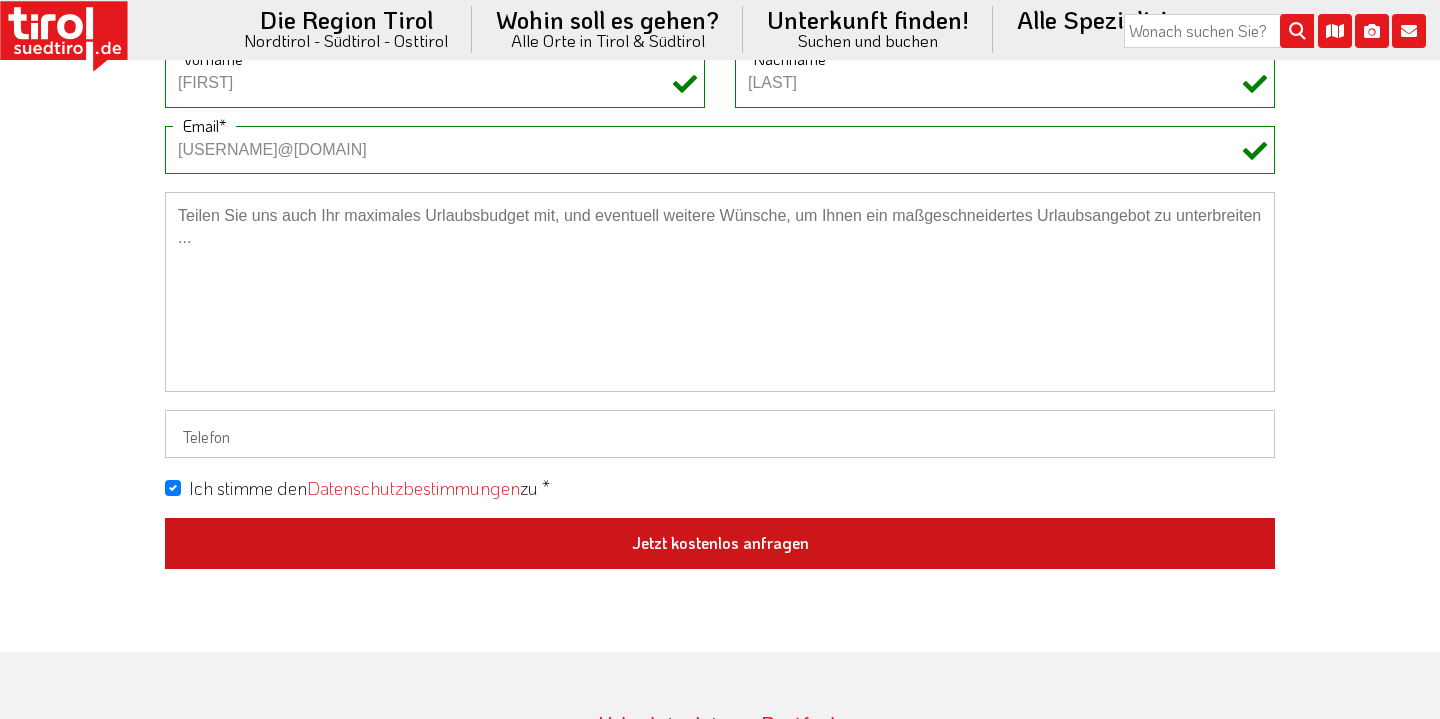click on "Jetzt kostenlos anfragen" at bounding box center (720, 544) 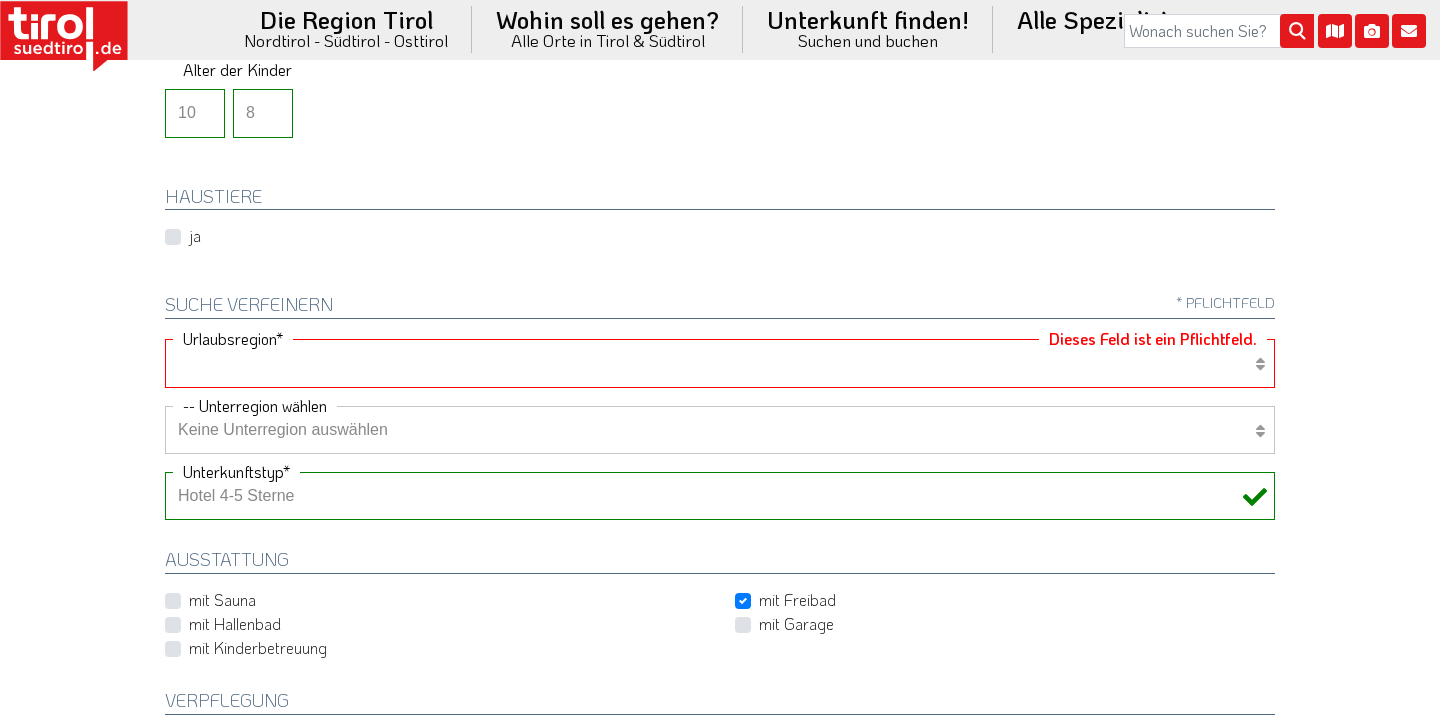 select on "7272" 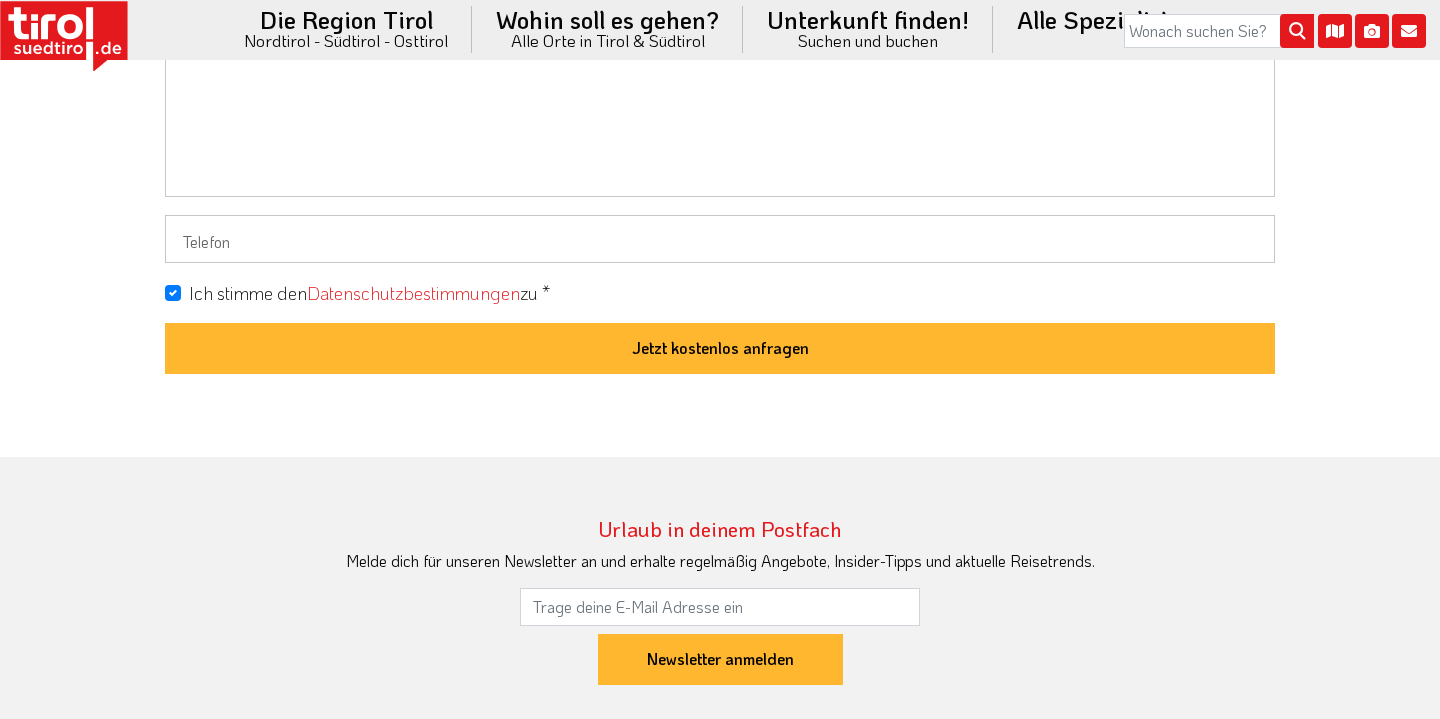scroll, scrollTop: 1878, scrollLeft: 0, axis: vertical 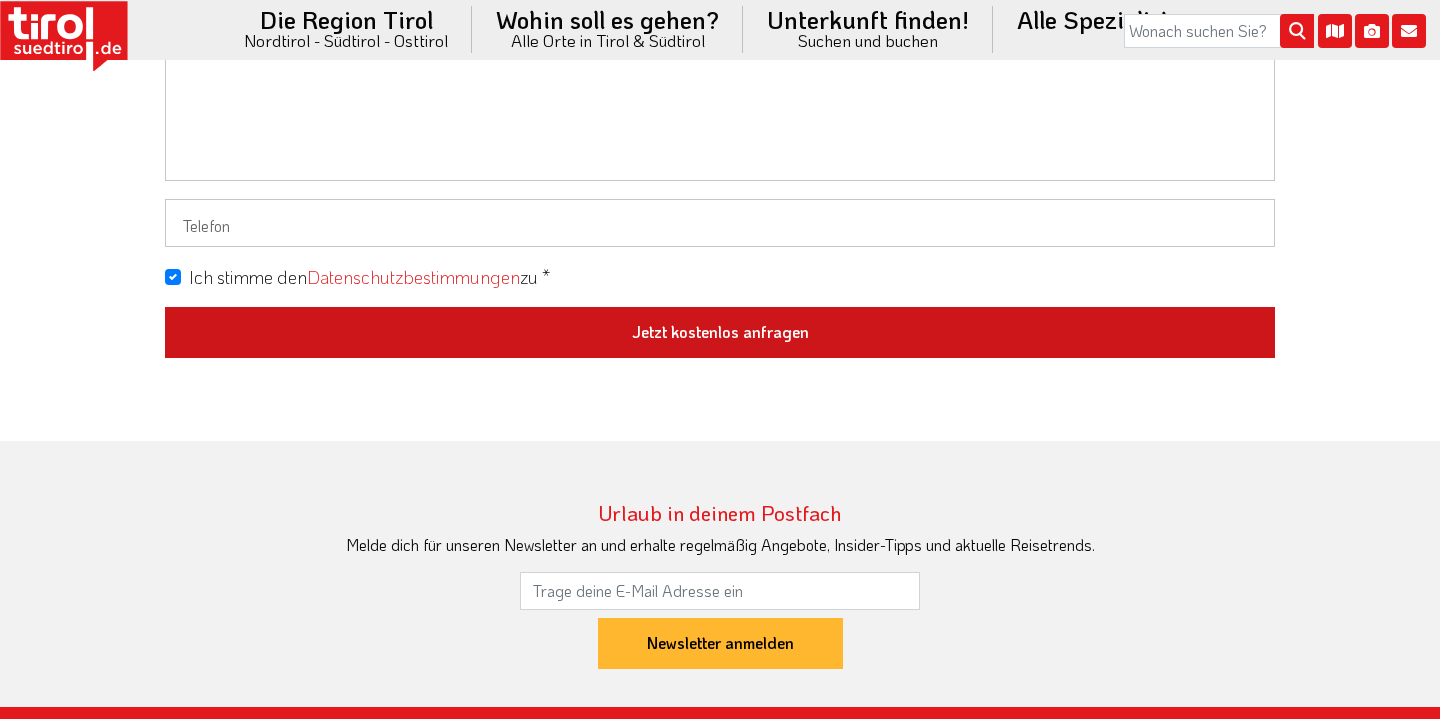 click on "Jetzt kostenlos anfragen" at bounding box center (720, 333) 